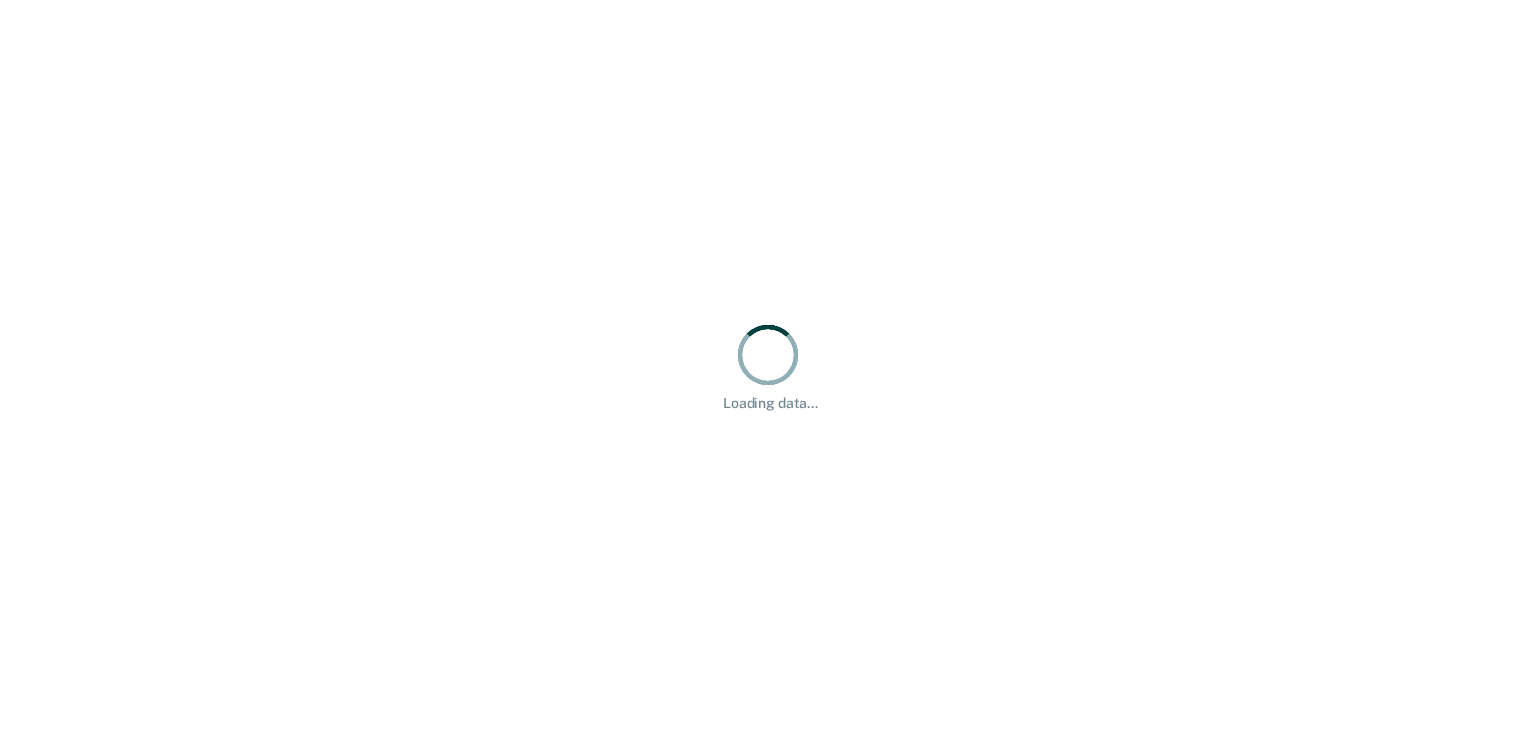 scroll, scrollTop: 0, scrollLeft: 0, axis: both 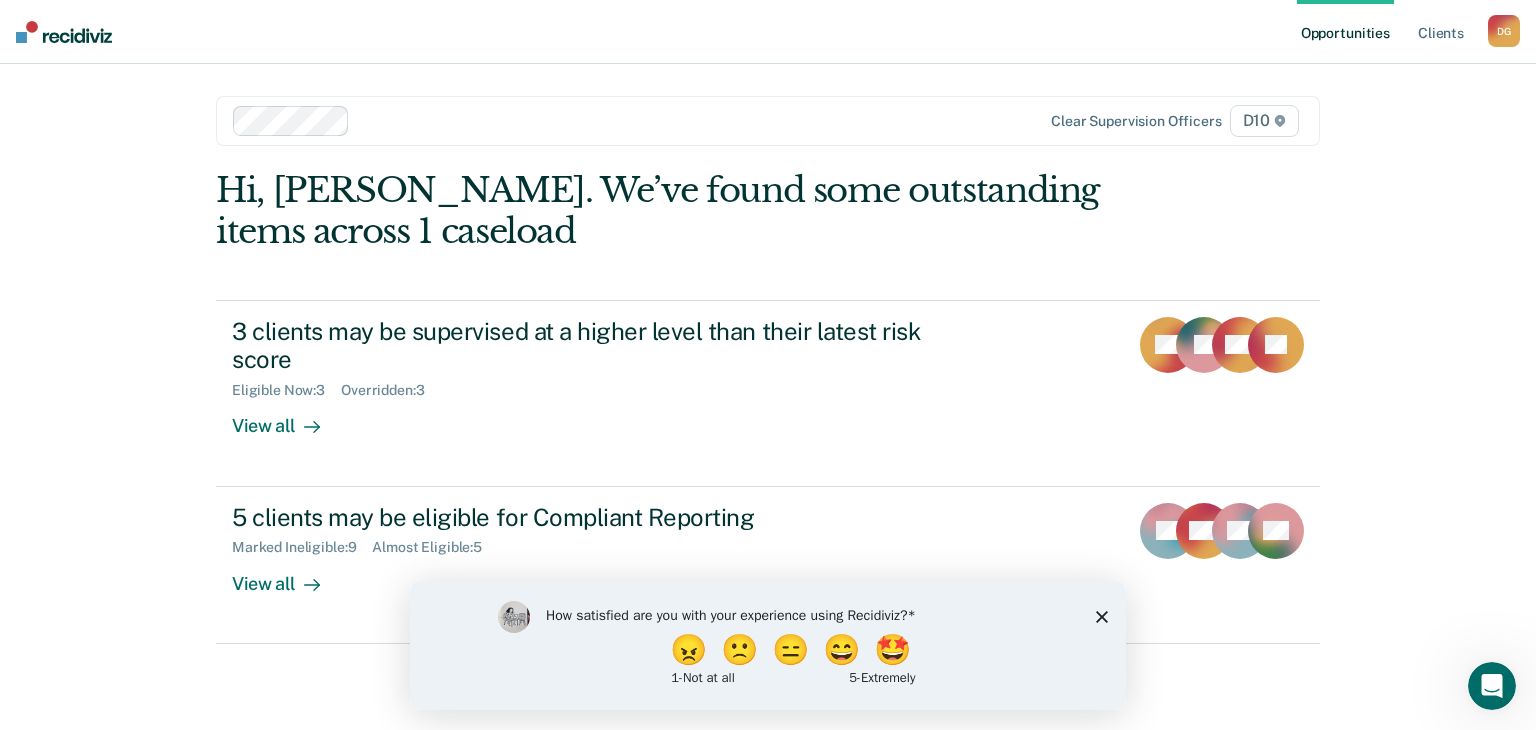 click 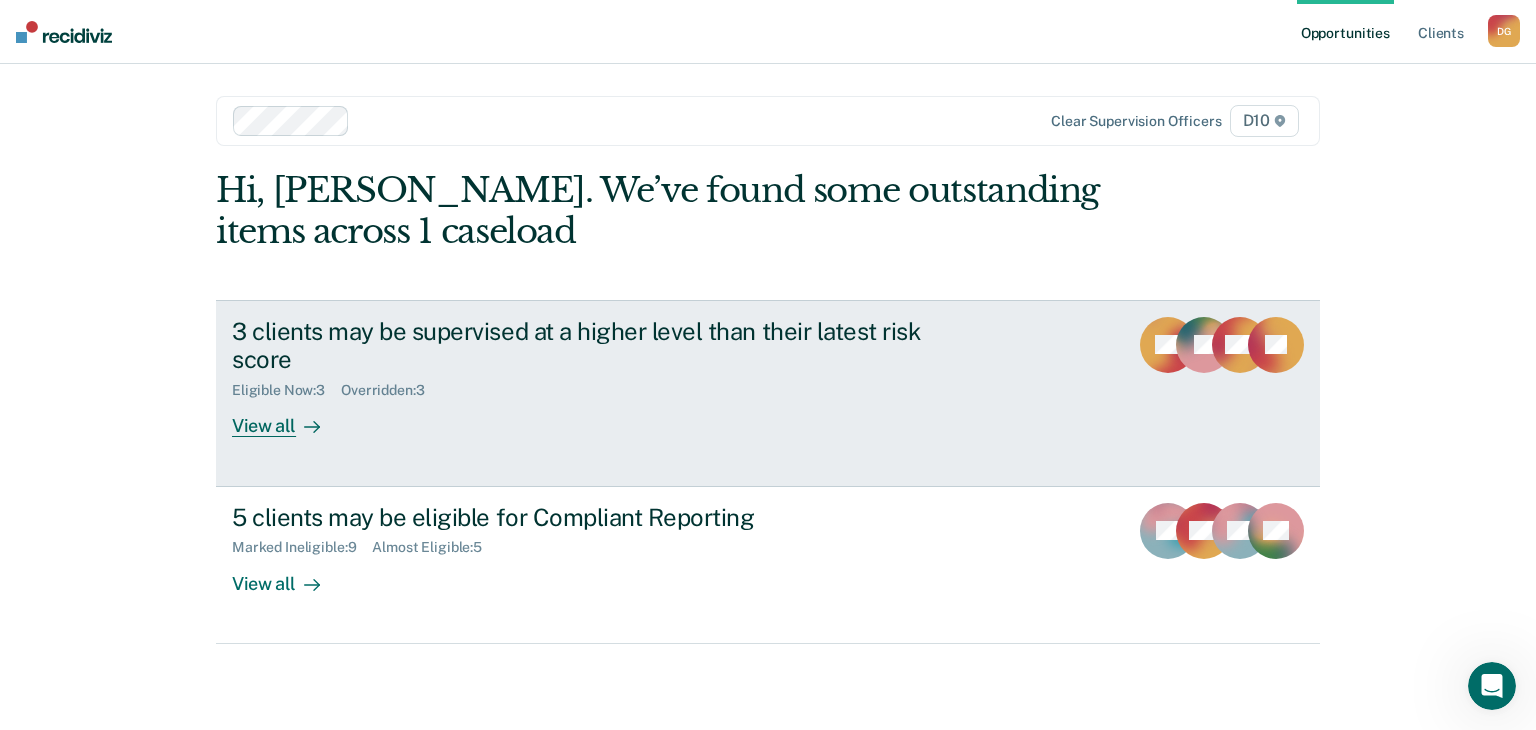 click on "View all" at bounding box center [288, 418] 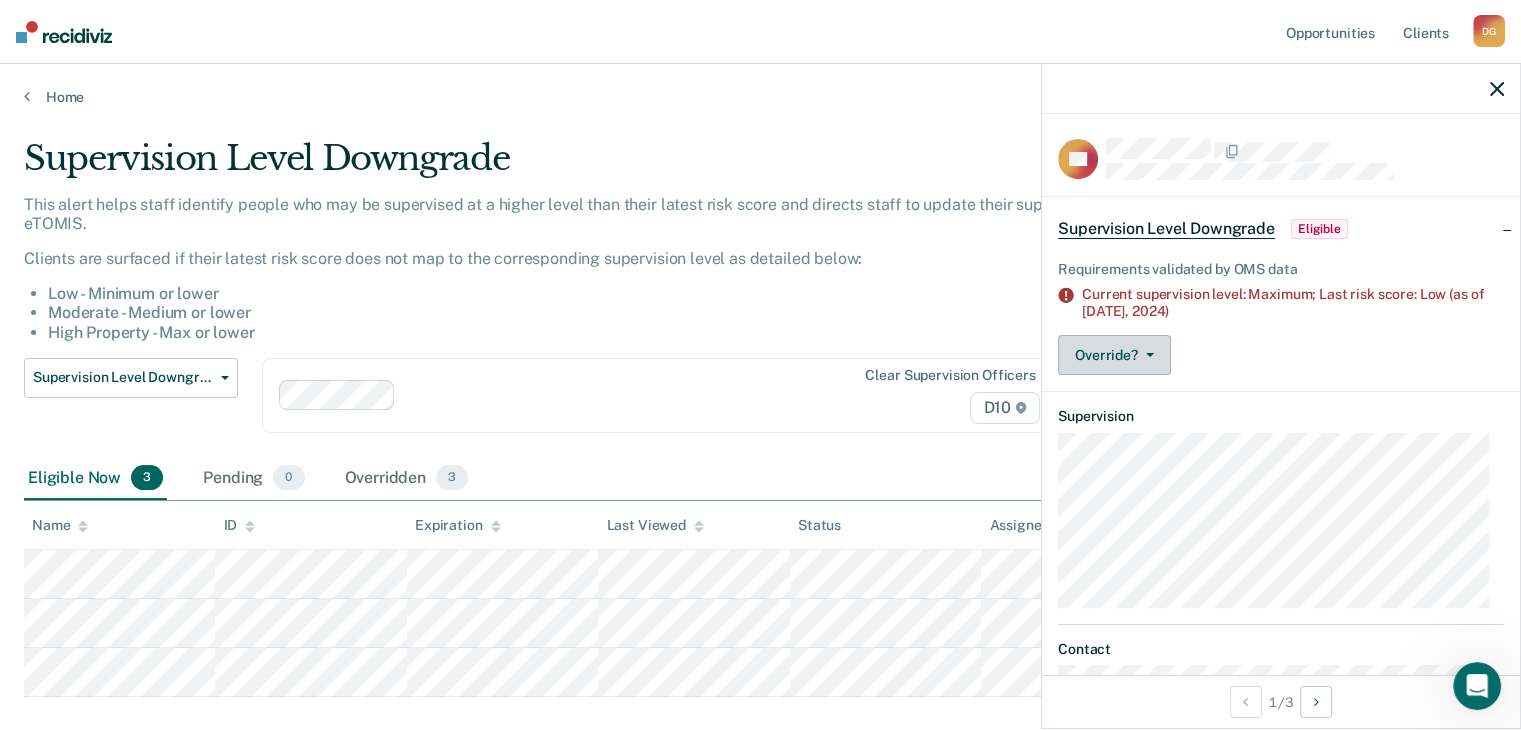 click on "Override?" at bounding box center (1114, 355) 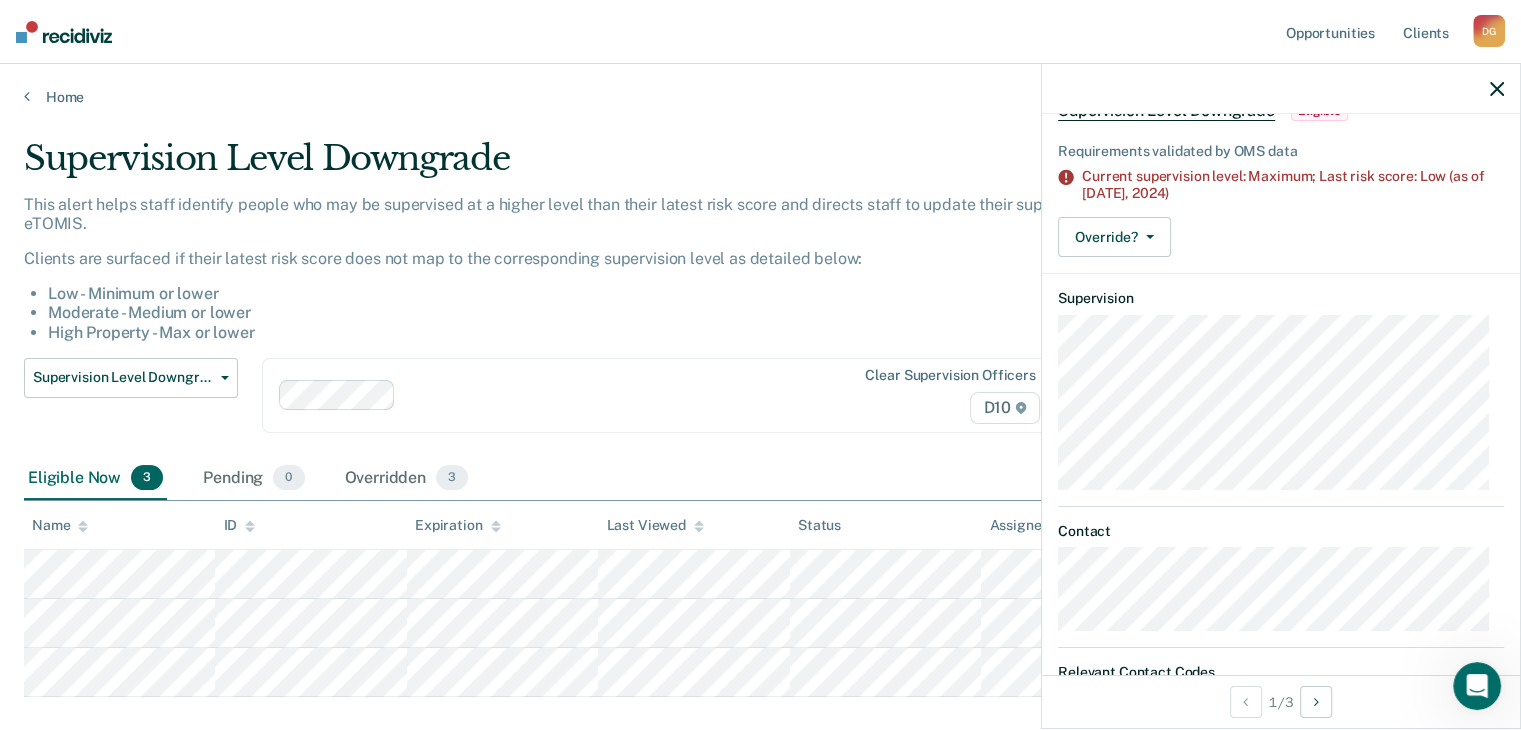 scroll, scrollTop: 0, scrollLeft: 0, axis: both 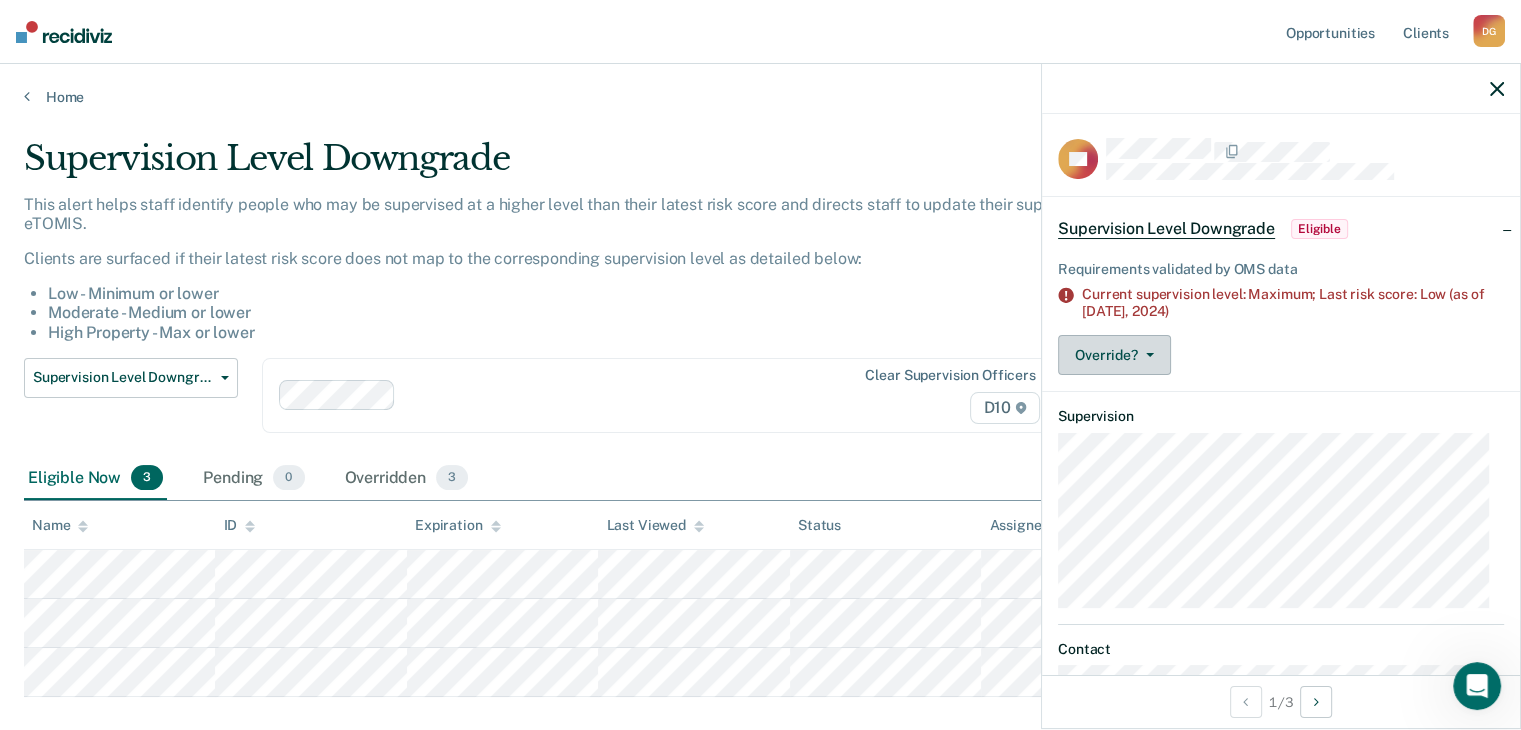 click on "Override?" at bounding box center [1114, 355] 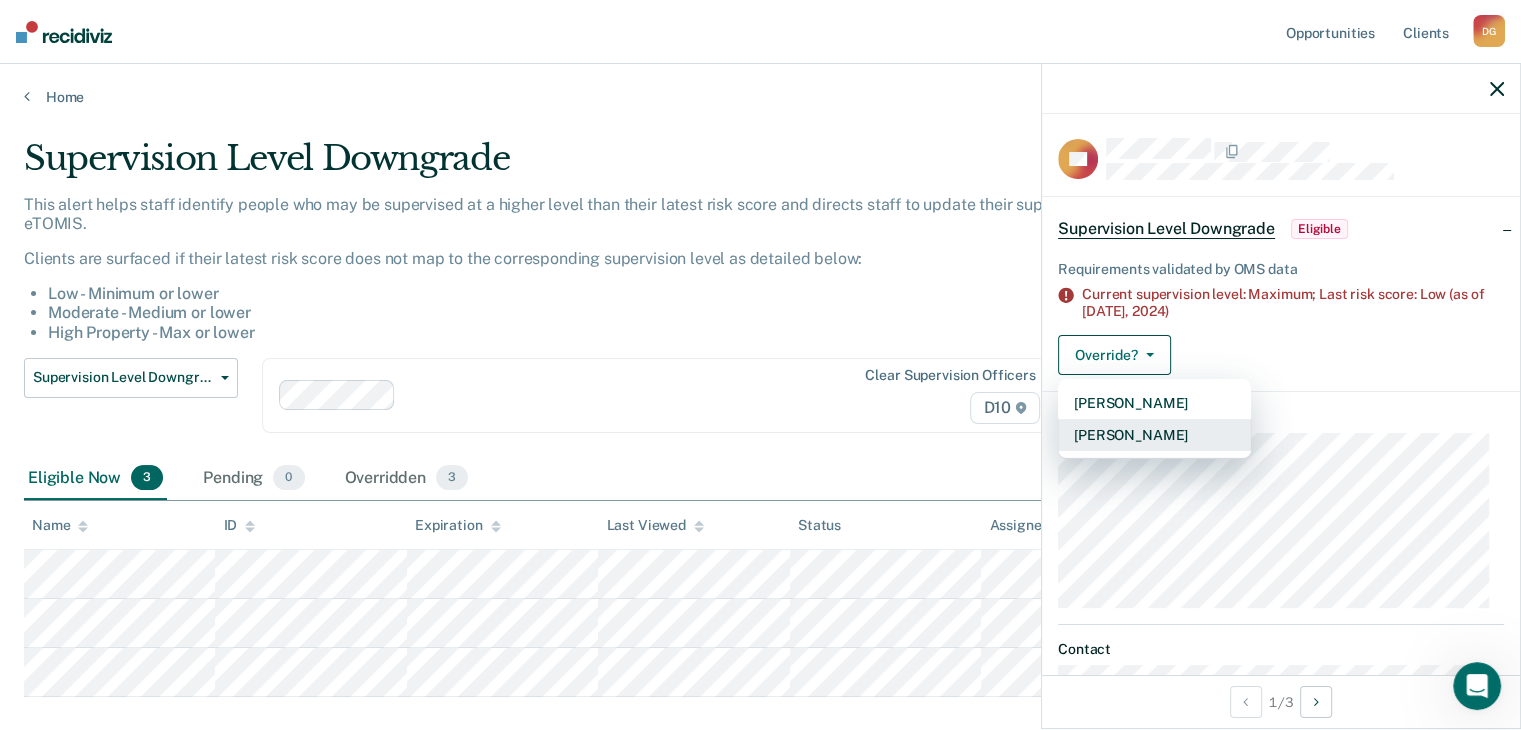 click on "[PERSON_NAME]" at bounding box center (1154, 435) 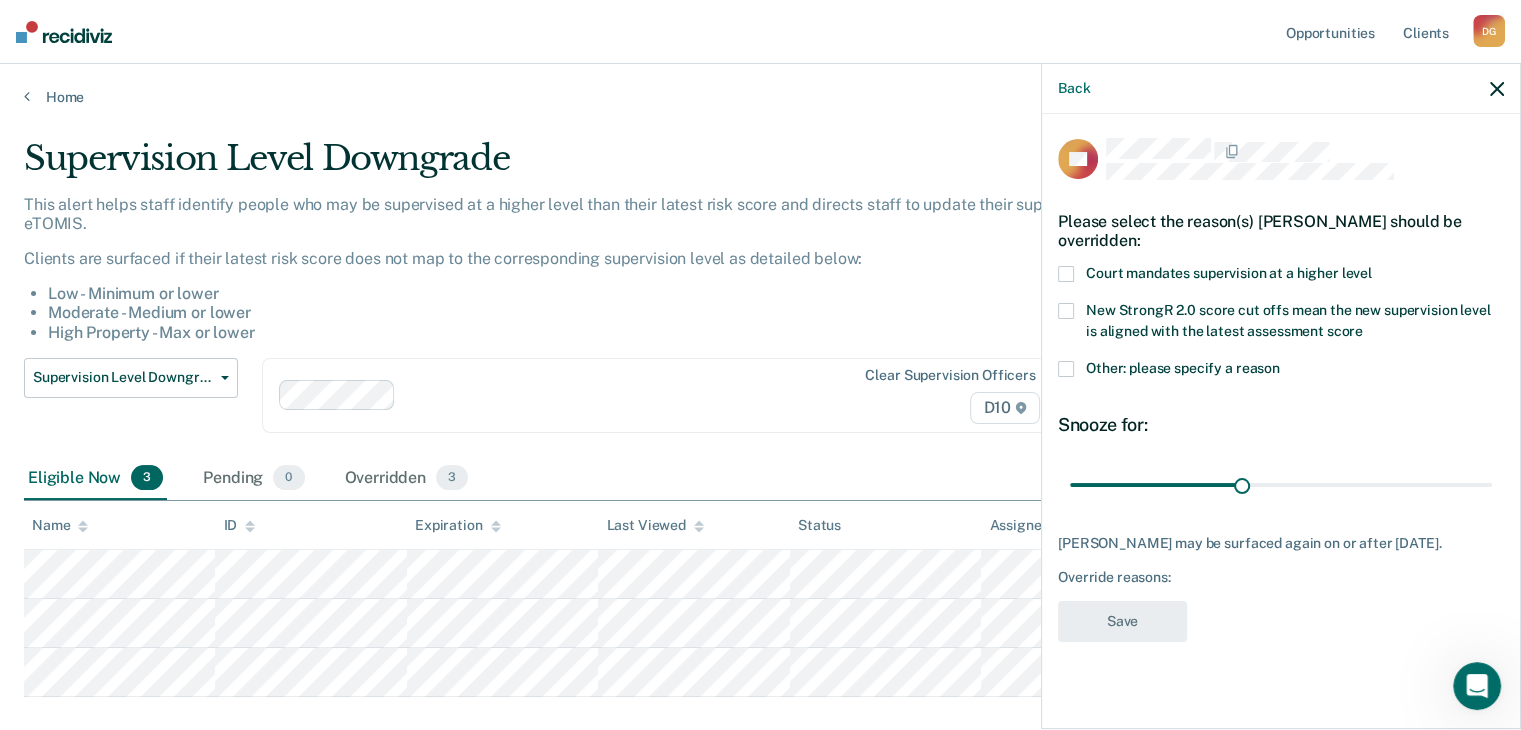 click at bounding box center [1066, 369] 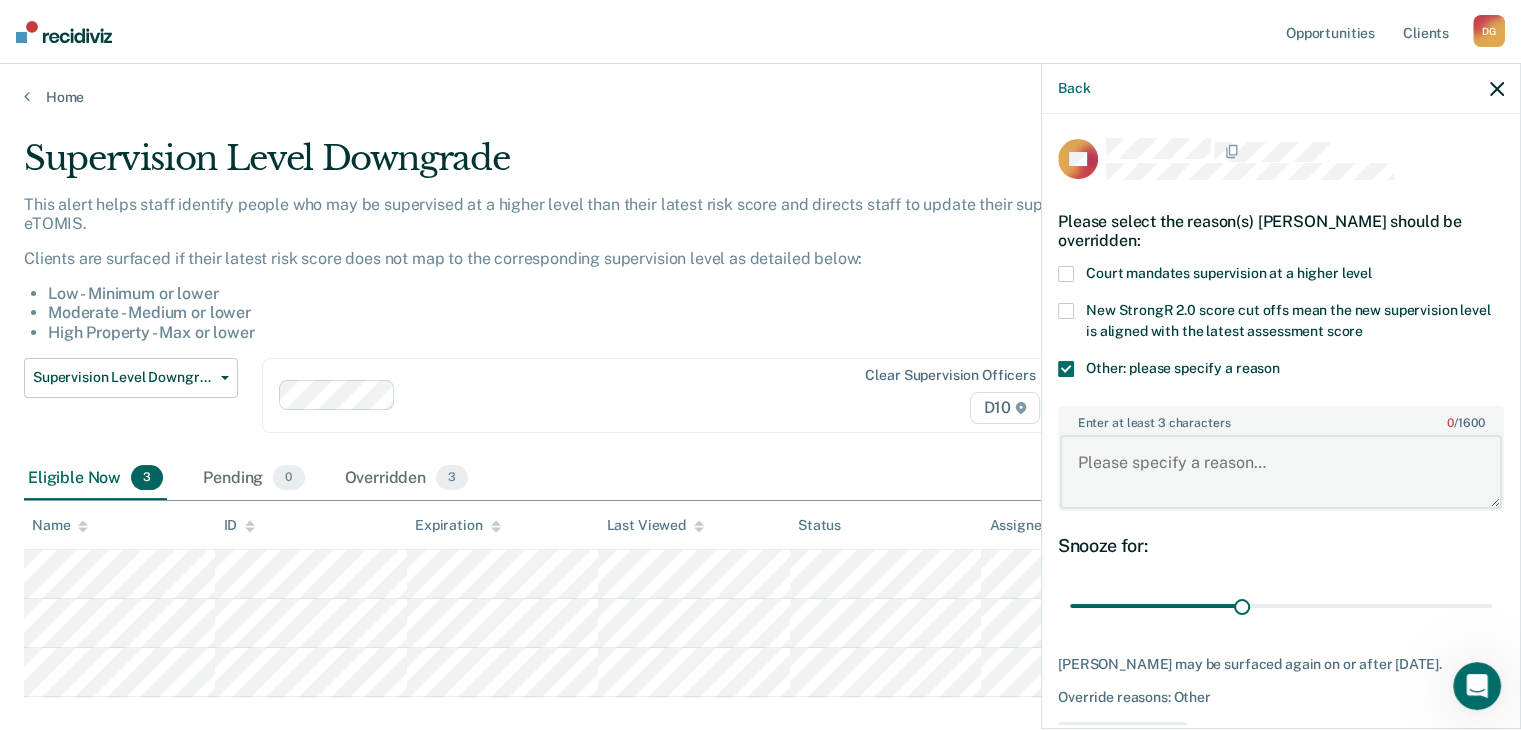 click on "Enter at least 3 characters 0  /  1600" at bounding box center (1281, 472) 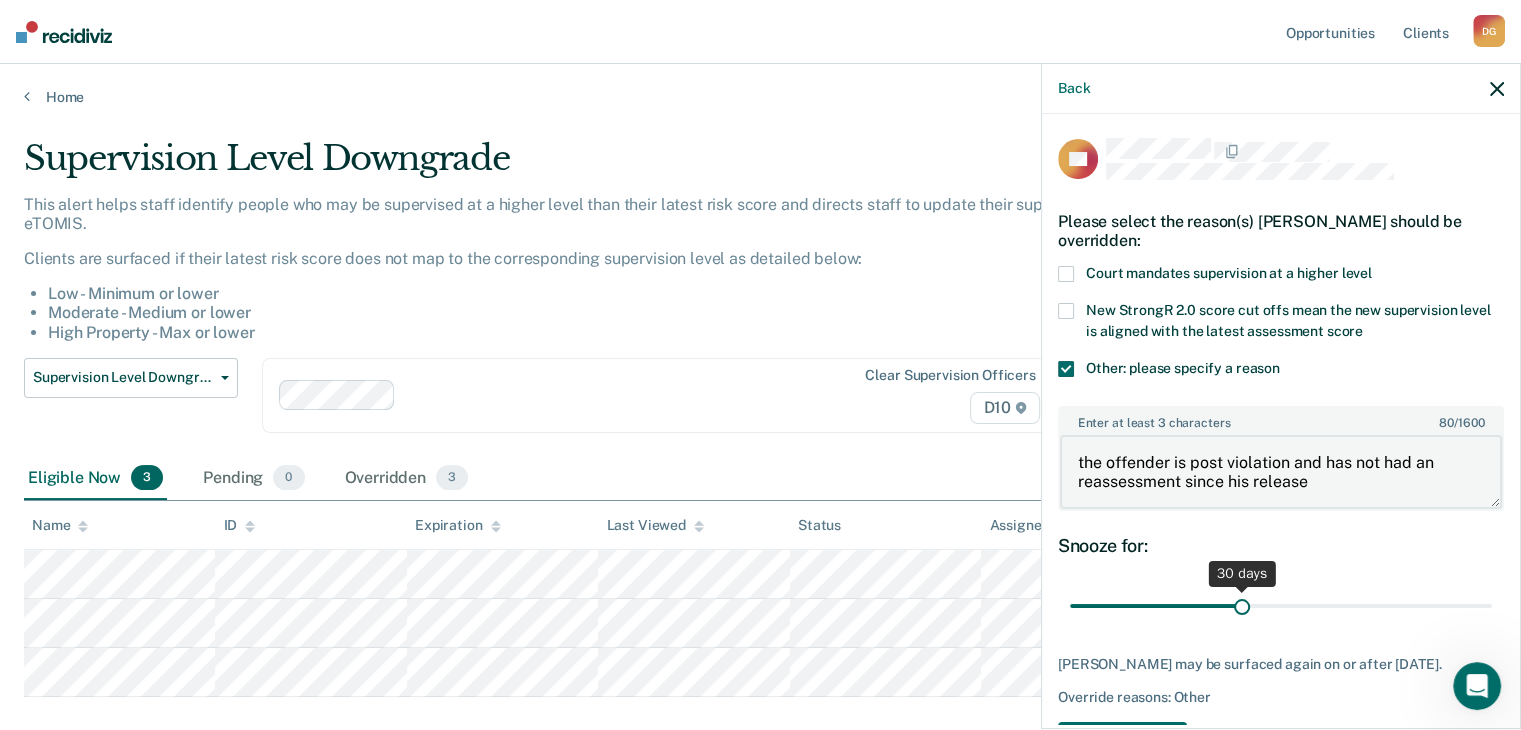 type on "the offender is post violation and has not had an reassessment since his release" 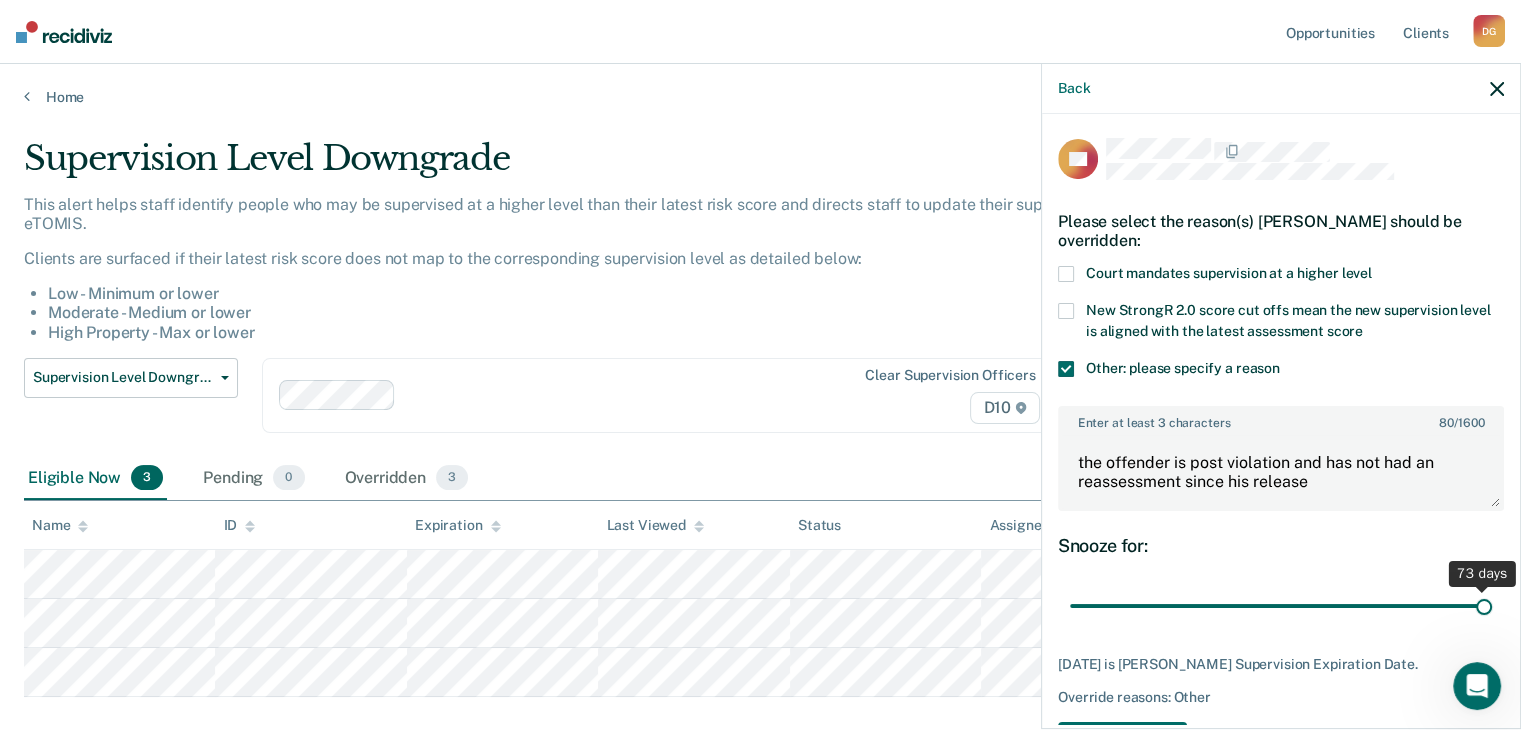drag, startPoint x: 1233, startPoint y: 601, endPoint x: 1467, endPoint y: 590, distance: 234.2584 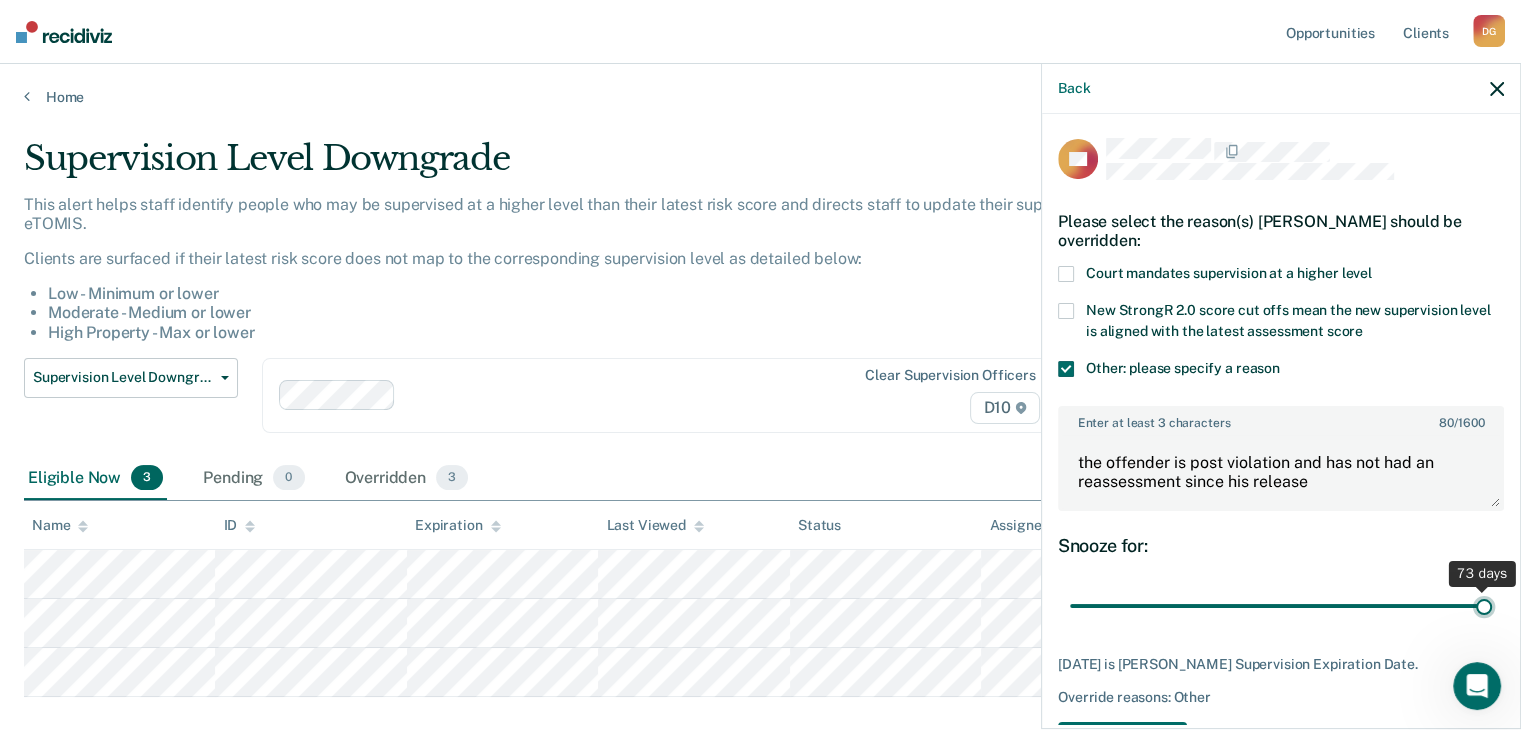 type on "73" 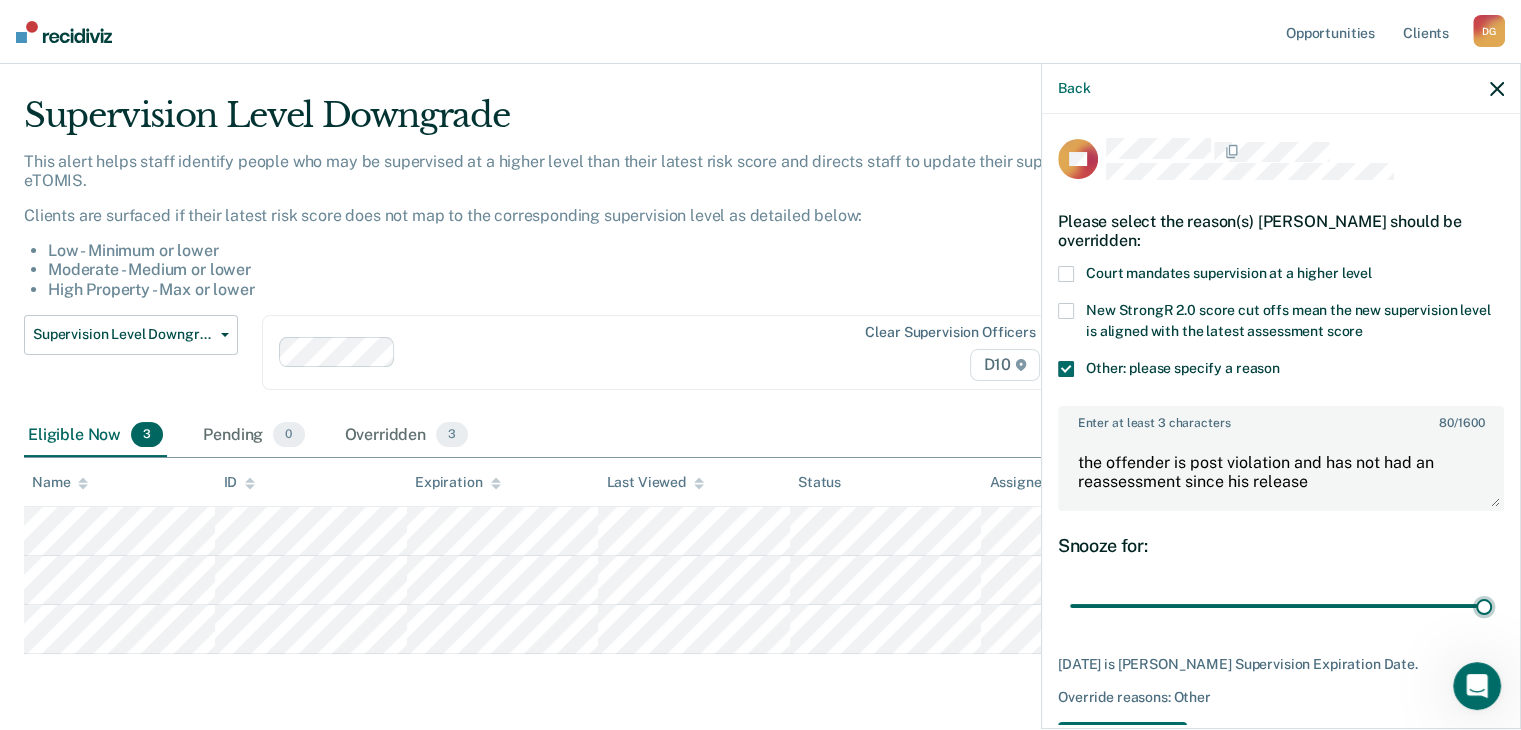 scroll, scrollTop: 44, scrollLeft: 0, axis: vertical 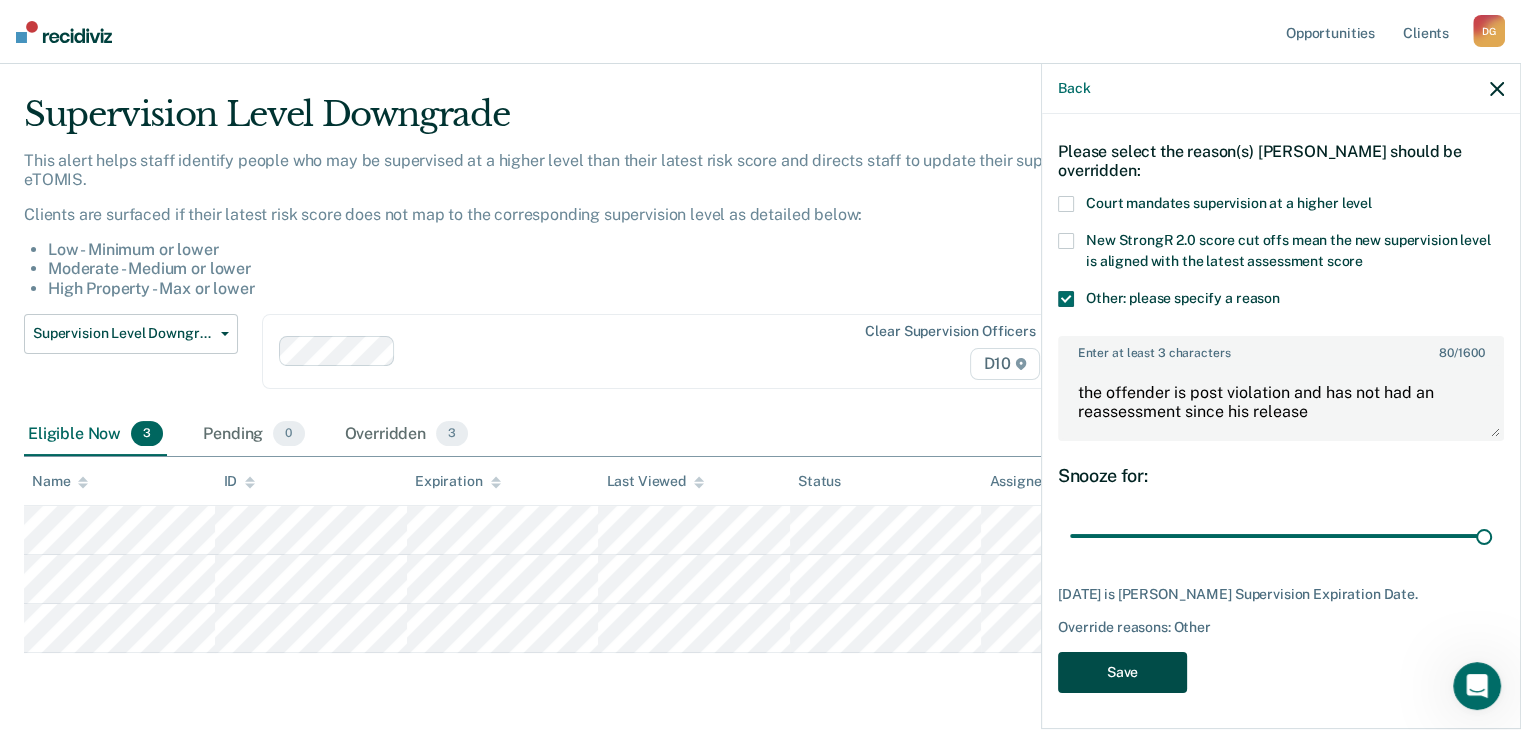 click on "Save" at bounding box center [1122, 672] 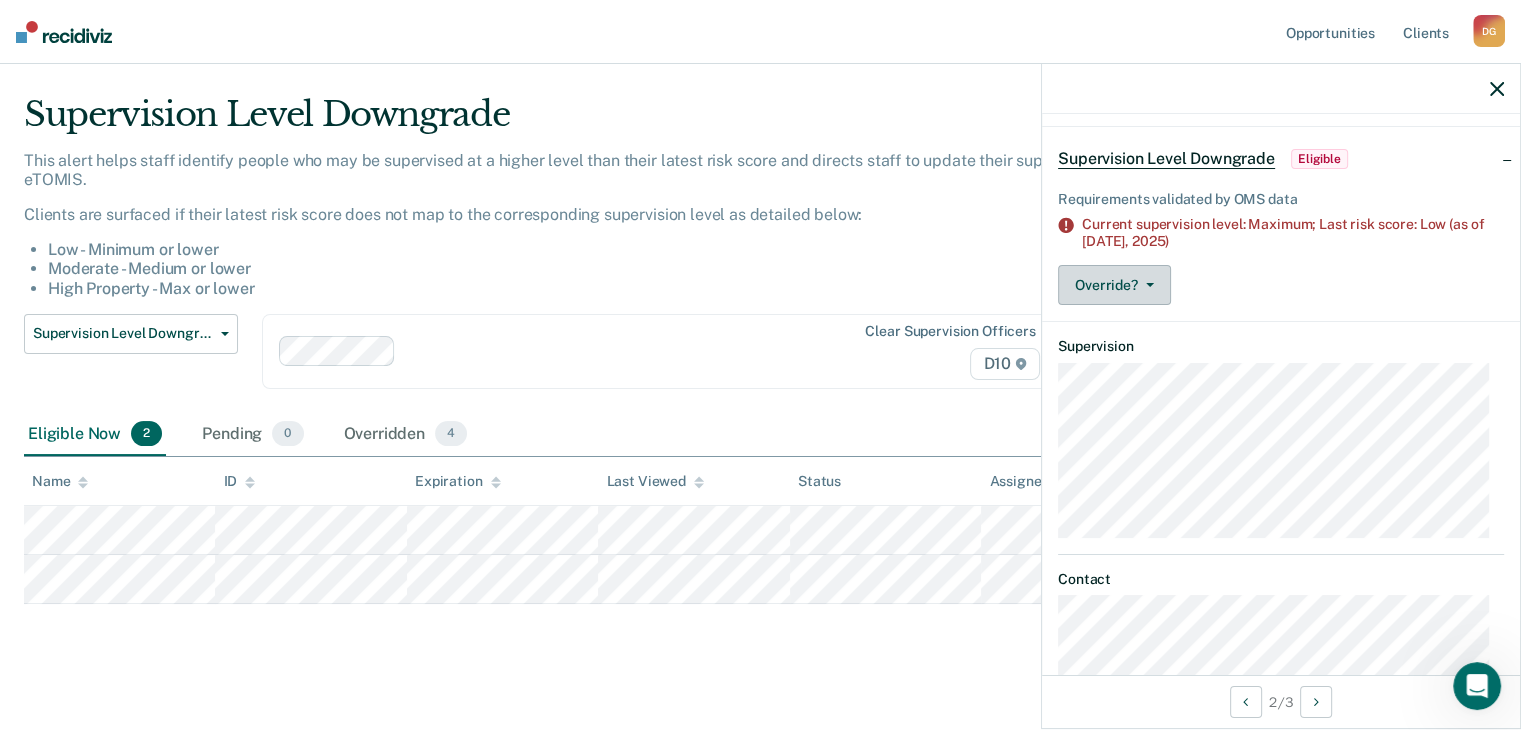 click at bounding box center [1146, 285] 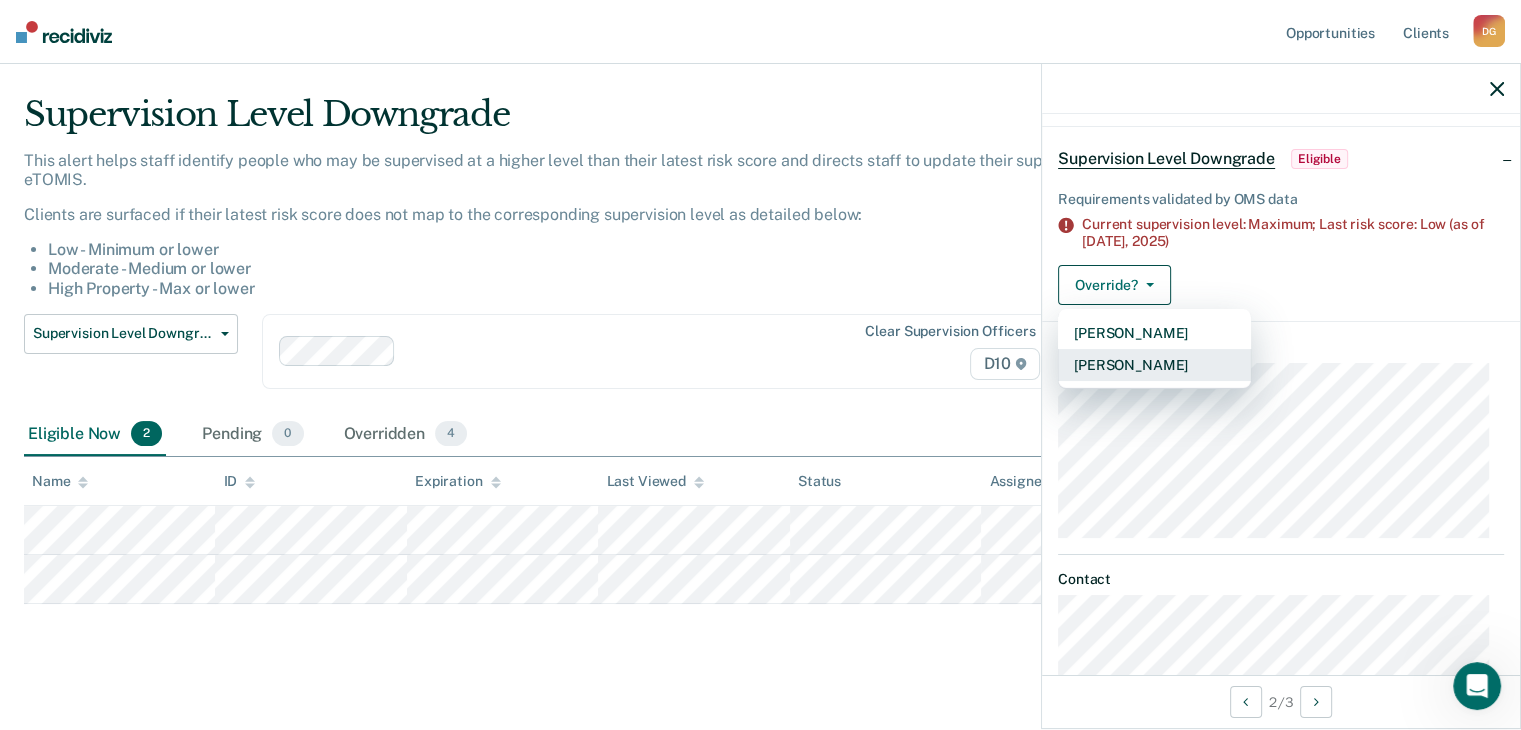 click on "[PERSON_NAME]" at bounding box center (1154, 365) 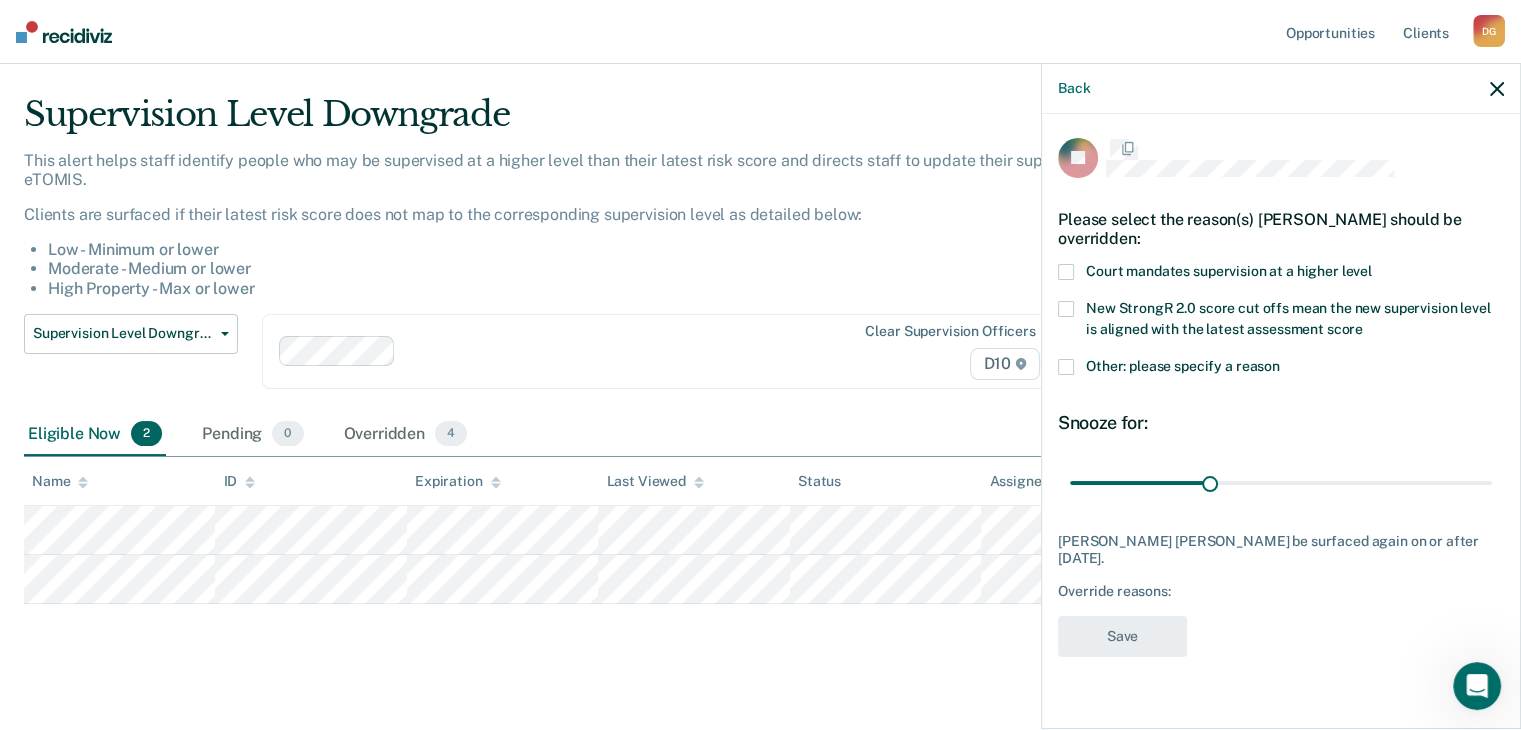 scroll, scrollTop: 0, scrollLeft: 0, axis: both 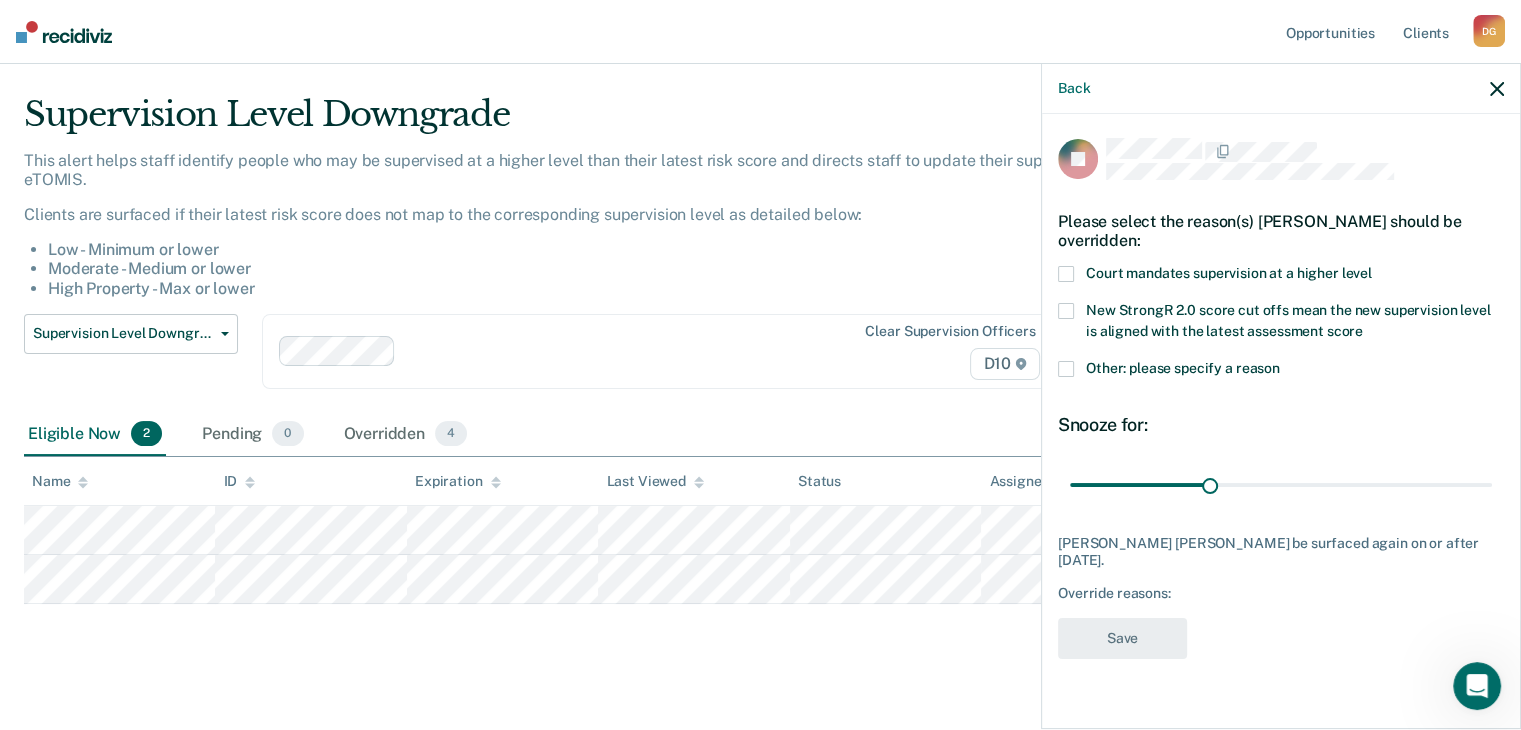 click at bounding box center (1066, 274) 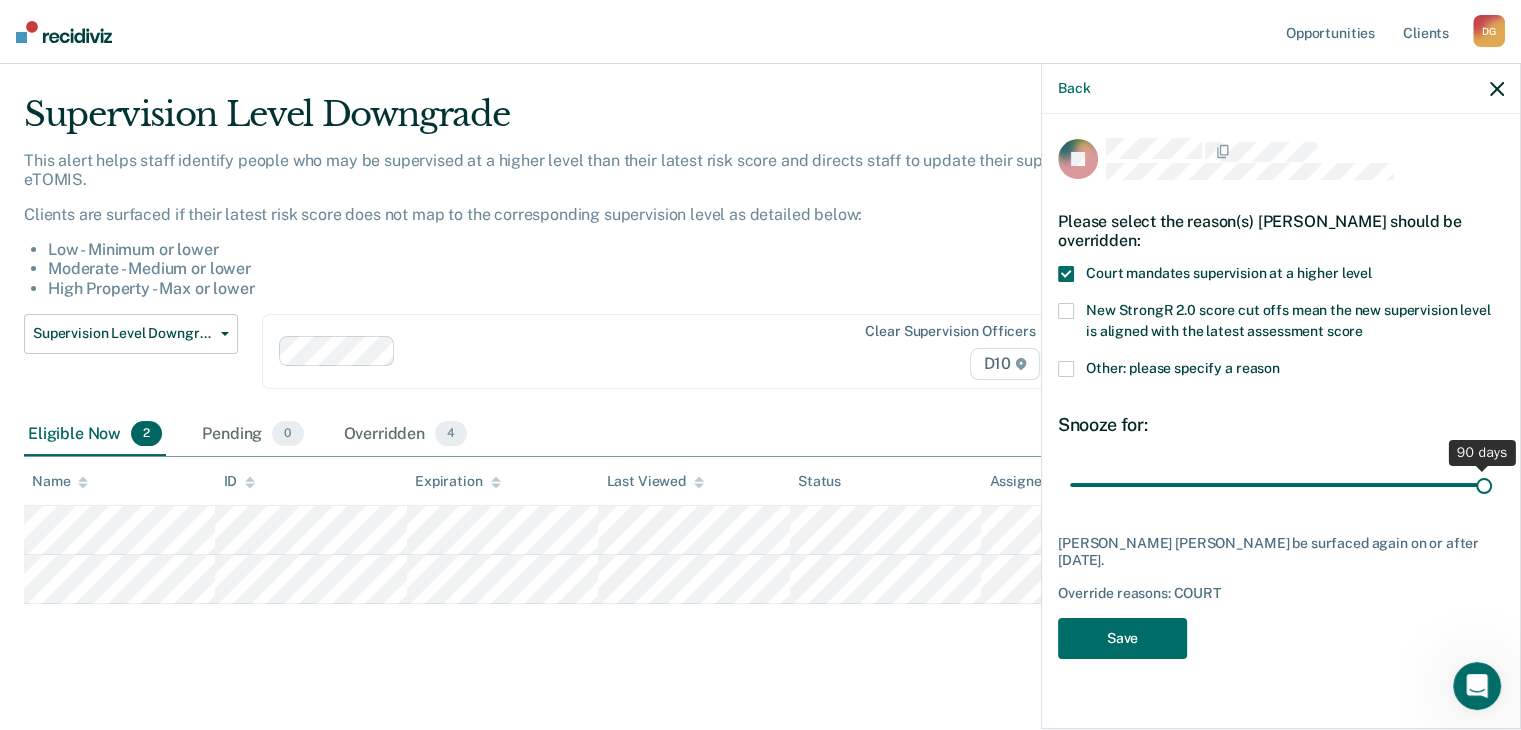 drag, startPoint x: 1208, startPoint y: 482, endPoint x: 1485, endPoint y: 495, distance: 277.3049 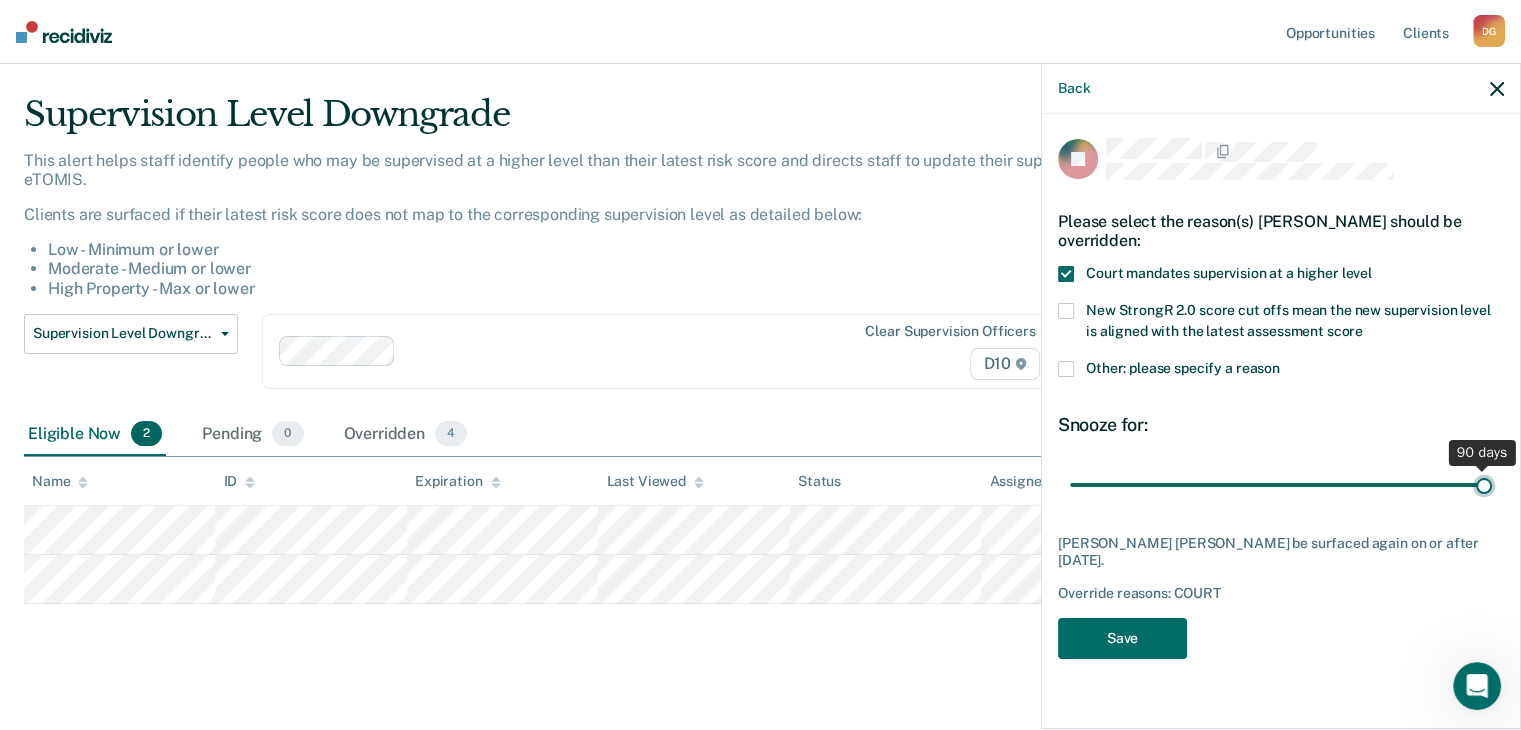 type on "90" 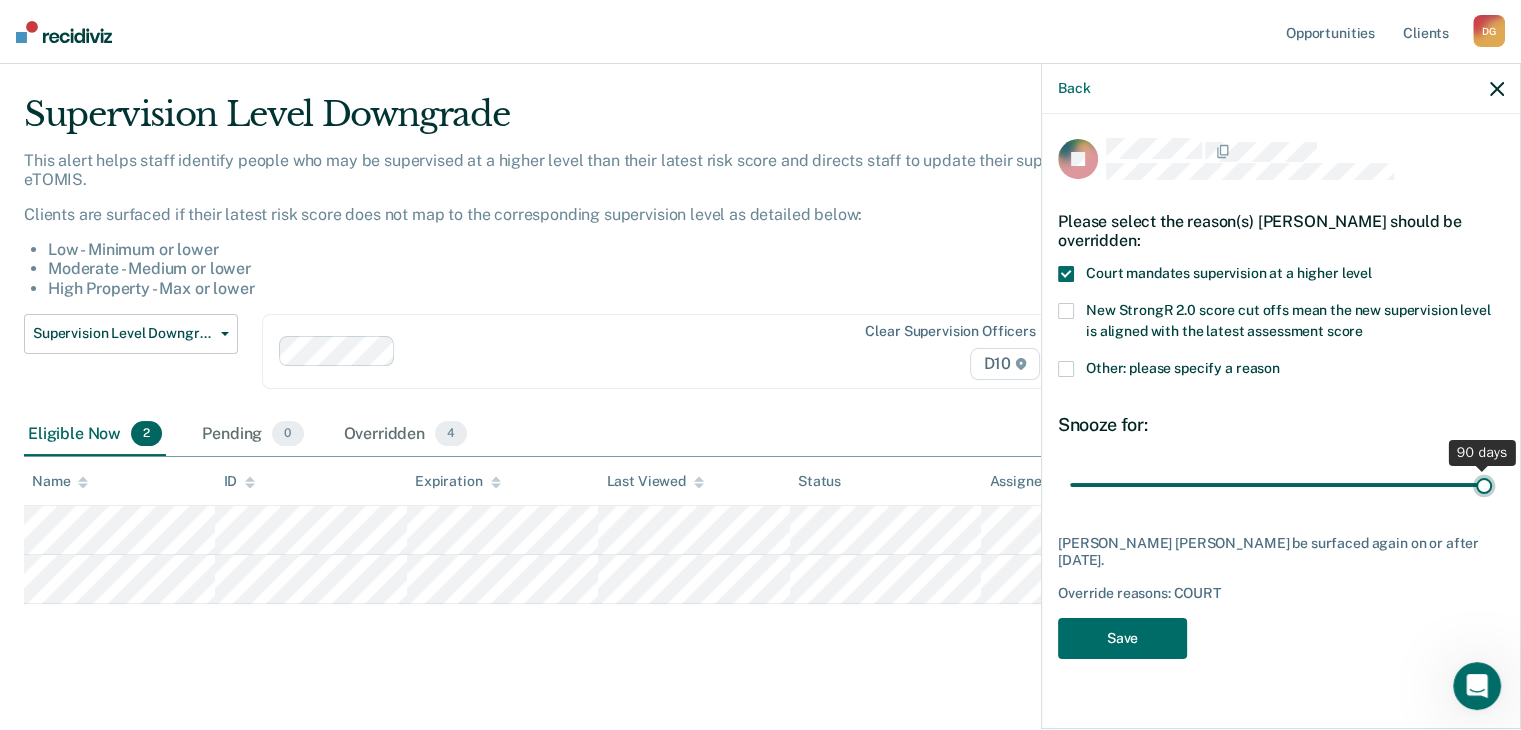 click at bounding box center (1281, 485) 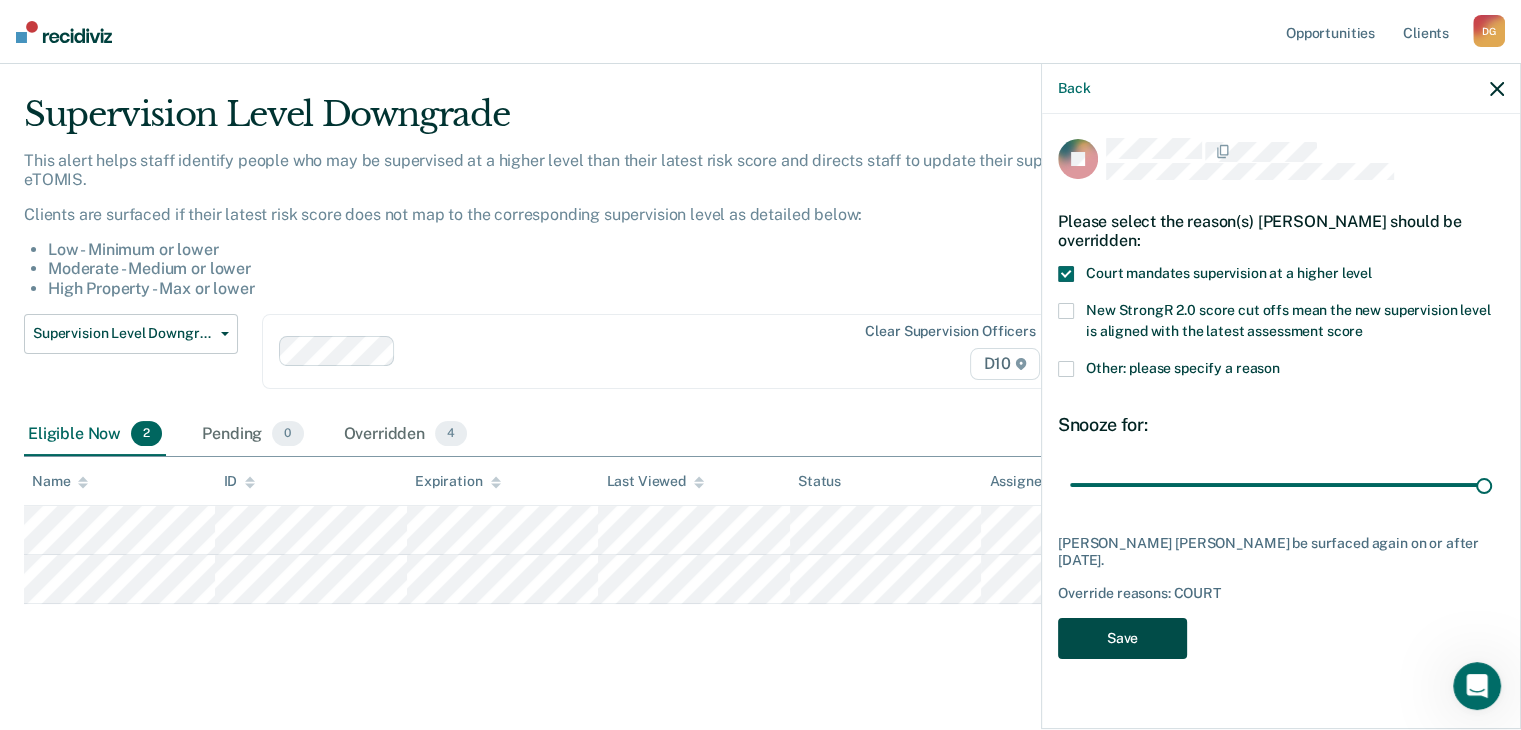 click on "Save" at bounding box center [1122, 638] 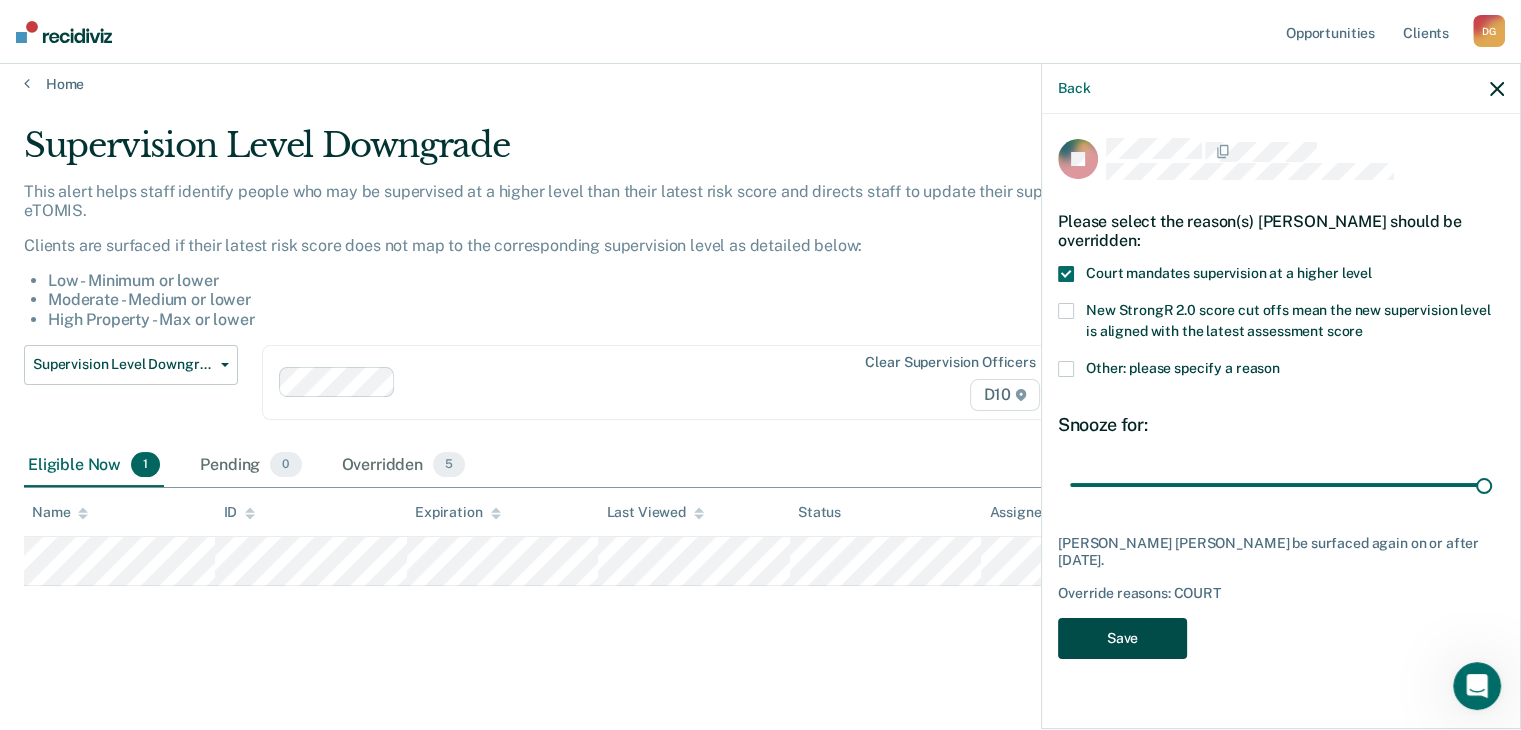 scroll, scrollTop: 12, scrollLeft: 0, axis: vertical 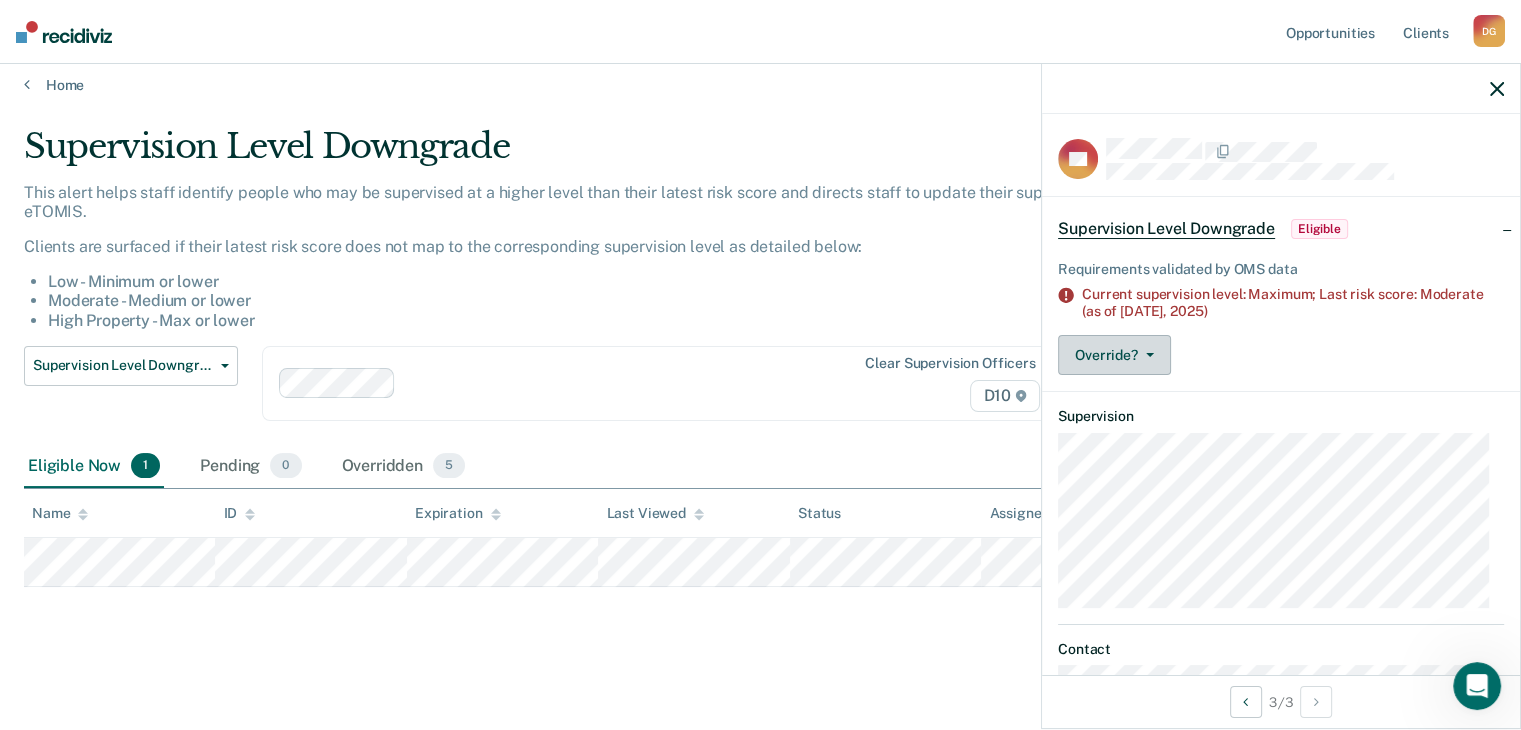 click on "Override?" at bounding box center [1114, 355] 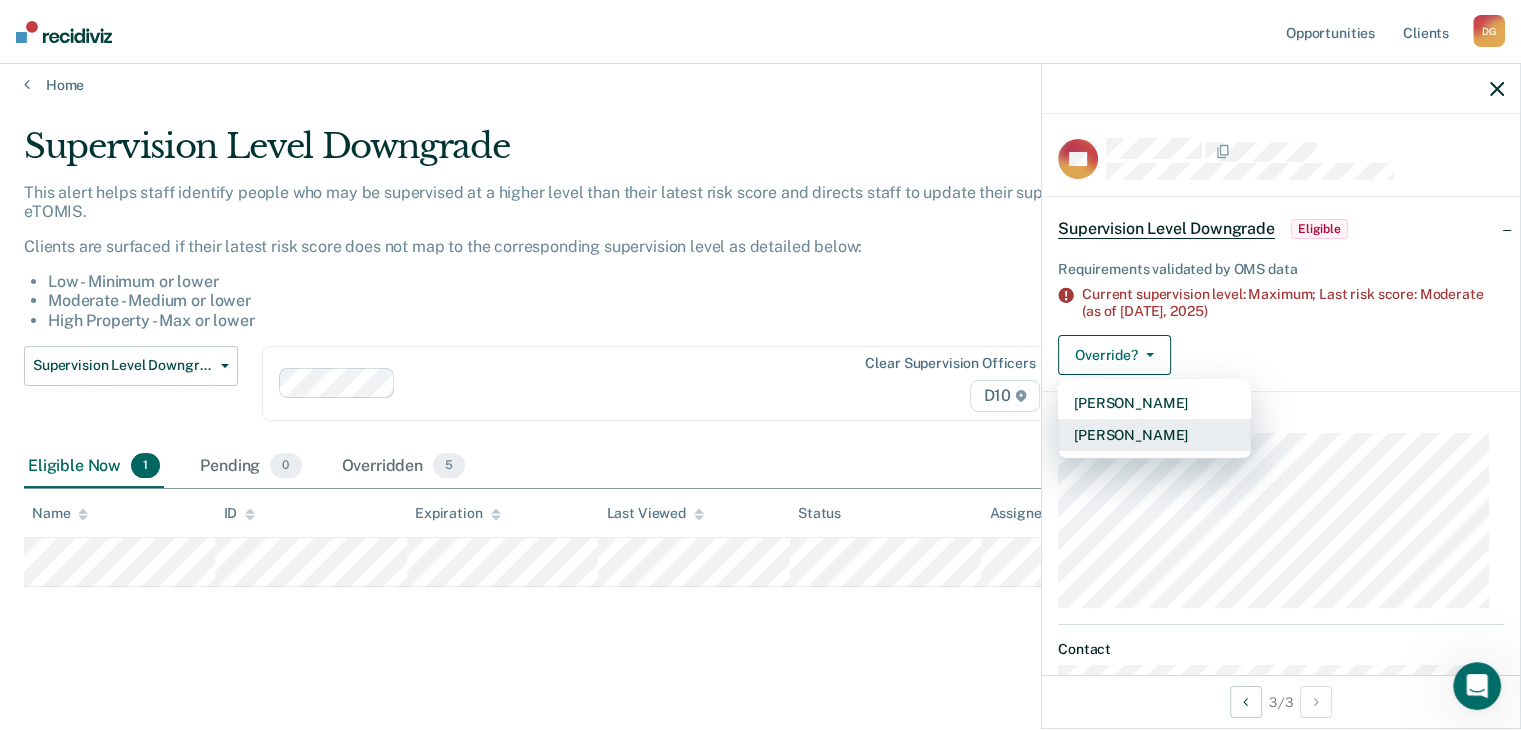 click on "[PERSON_NAME]" at bounding box center (1154, 435) 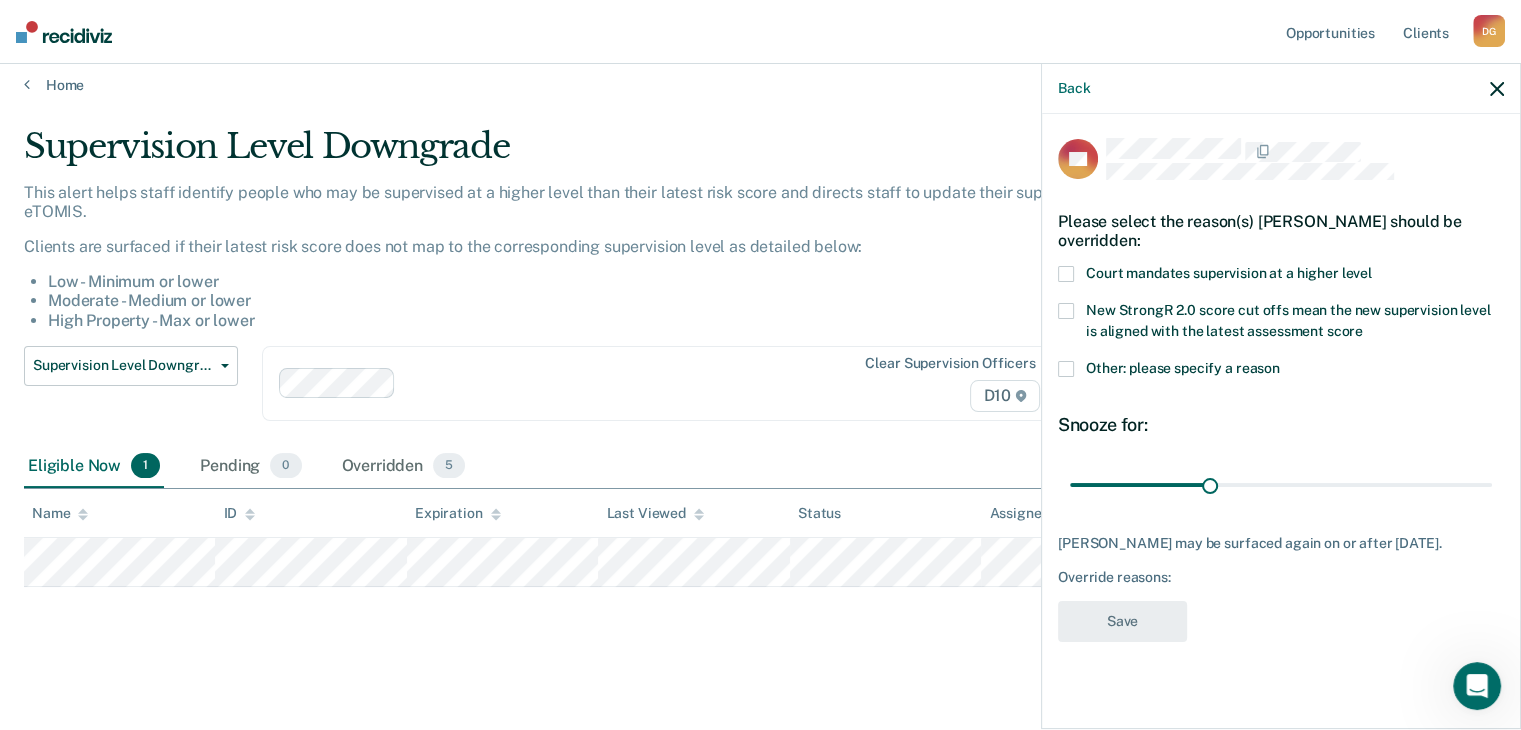 click at bounding box center [1066, 369] 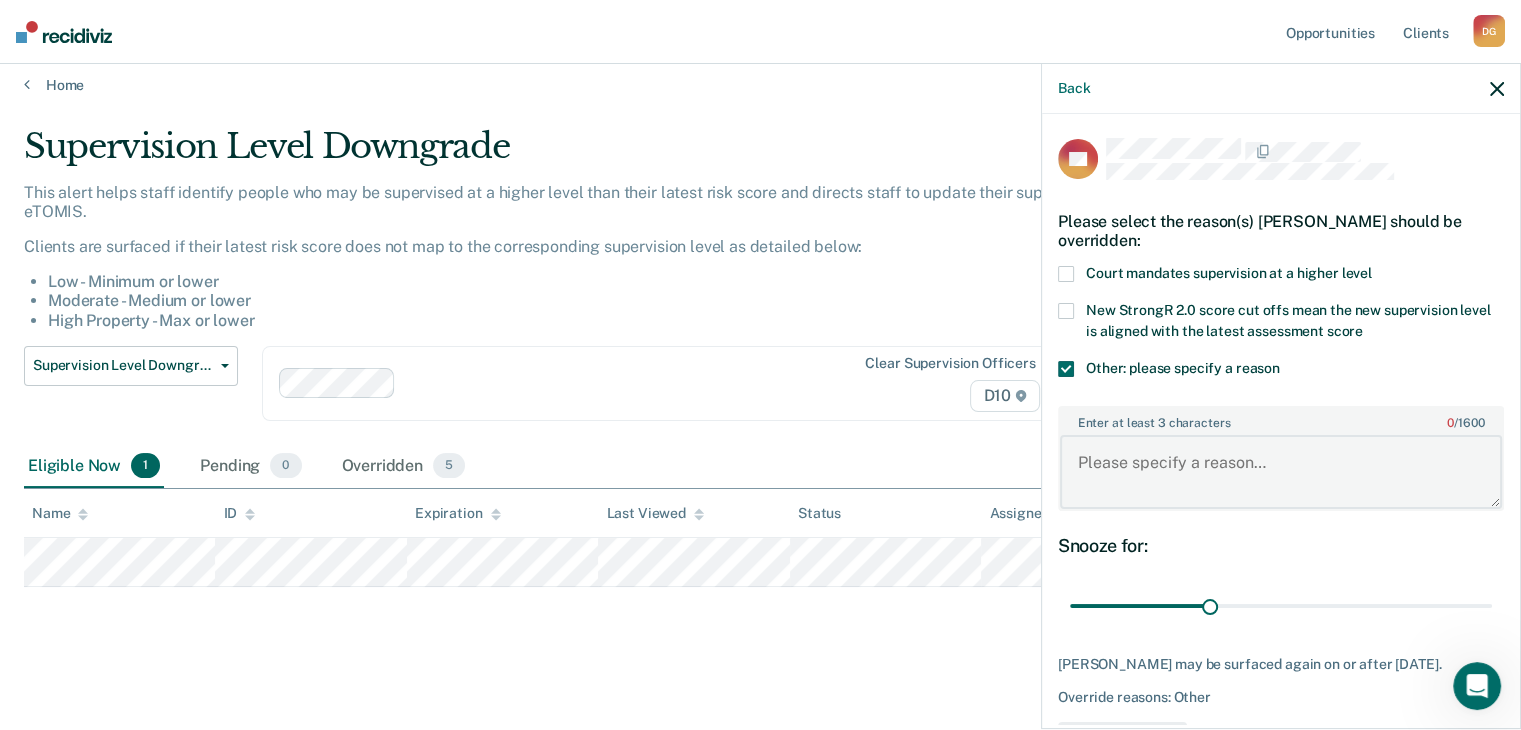 click on "Enter at least 3 characters 0  /  1600" at bounding box center (1281, 472) 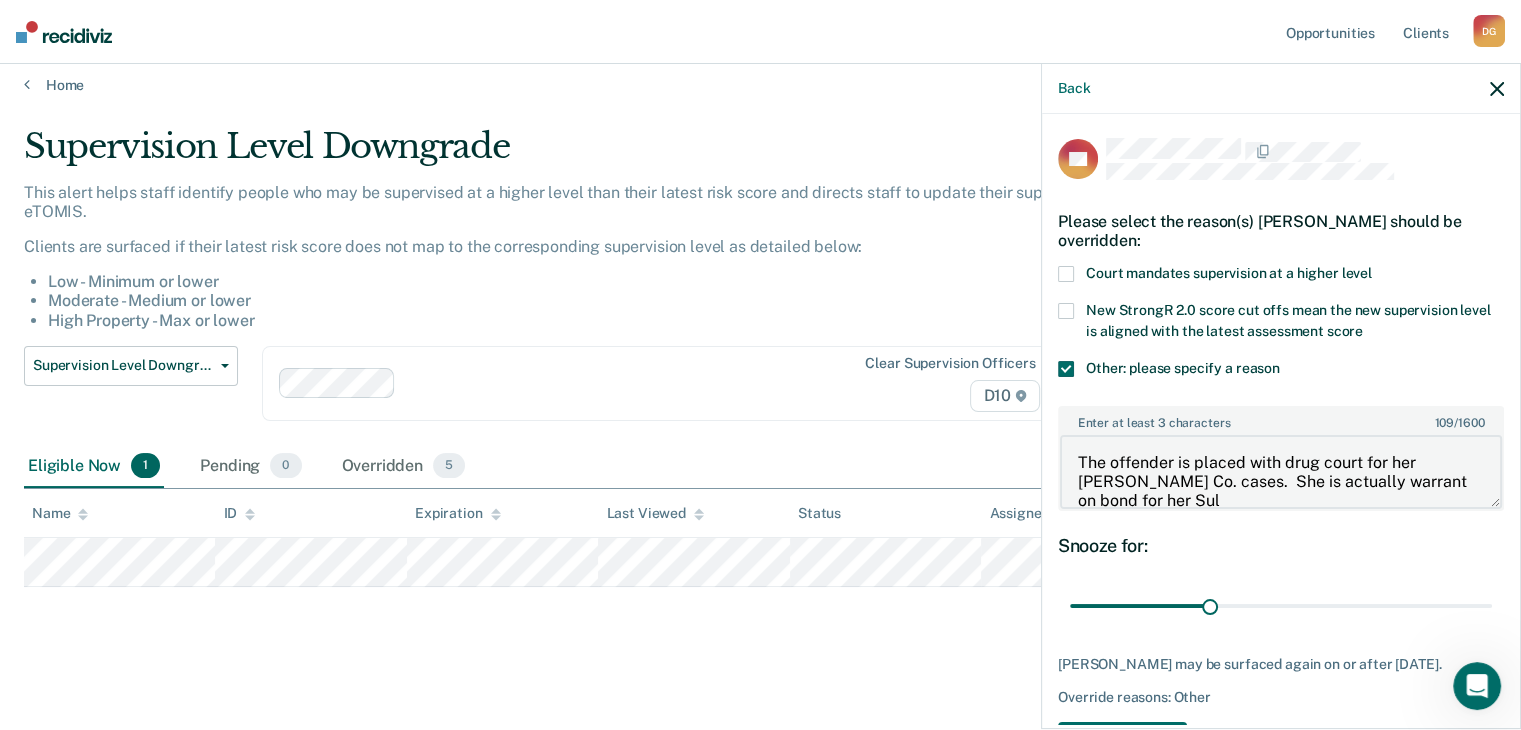 scroll, scrollTop: 3, scrollLeft: 0, axis: vertical 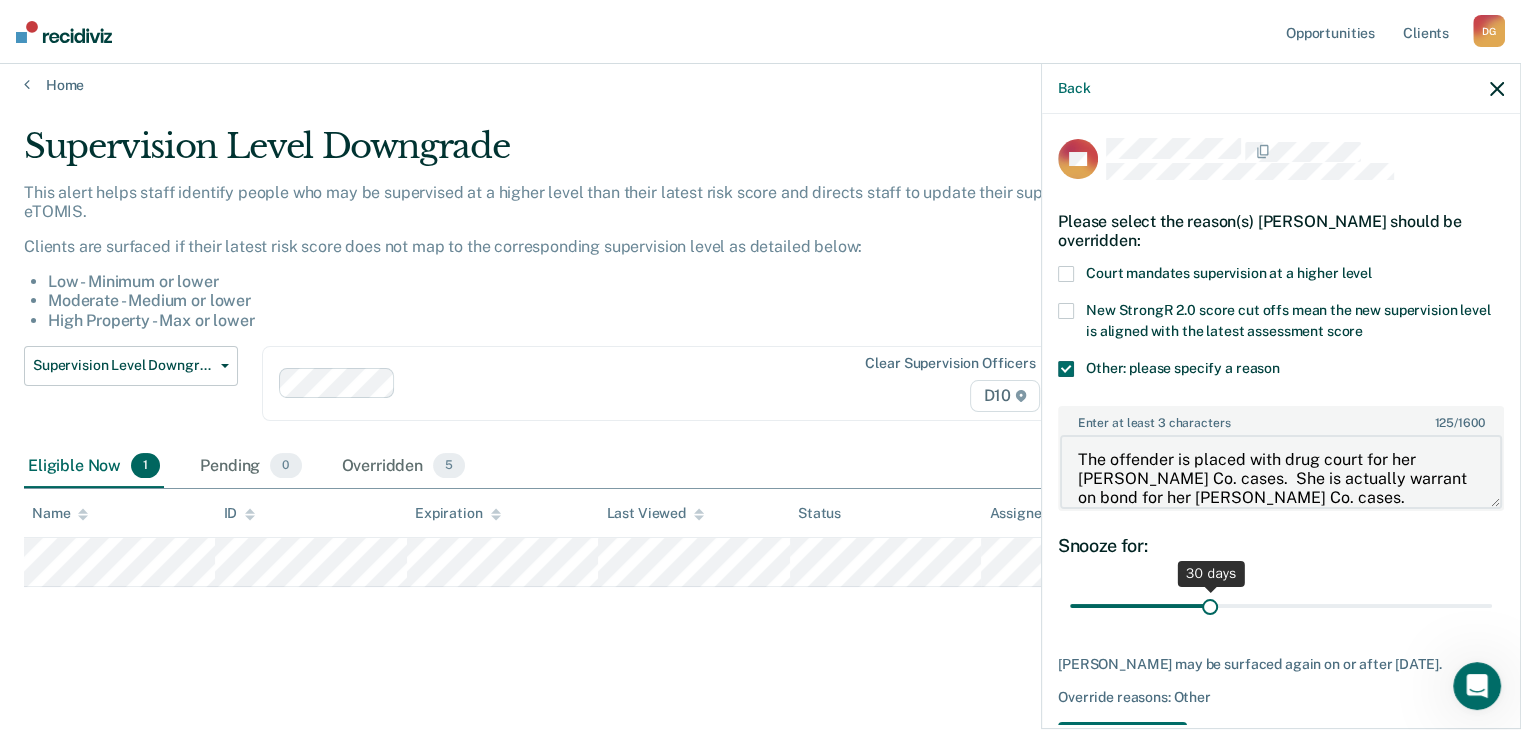 type on "The offender is placed with drug court for her [PERSON_NAME] Co. cases.  She is actually warrant on bond for her [PERSON_NAME] Co. cases." 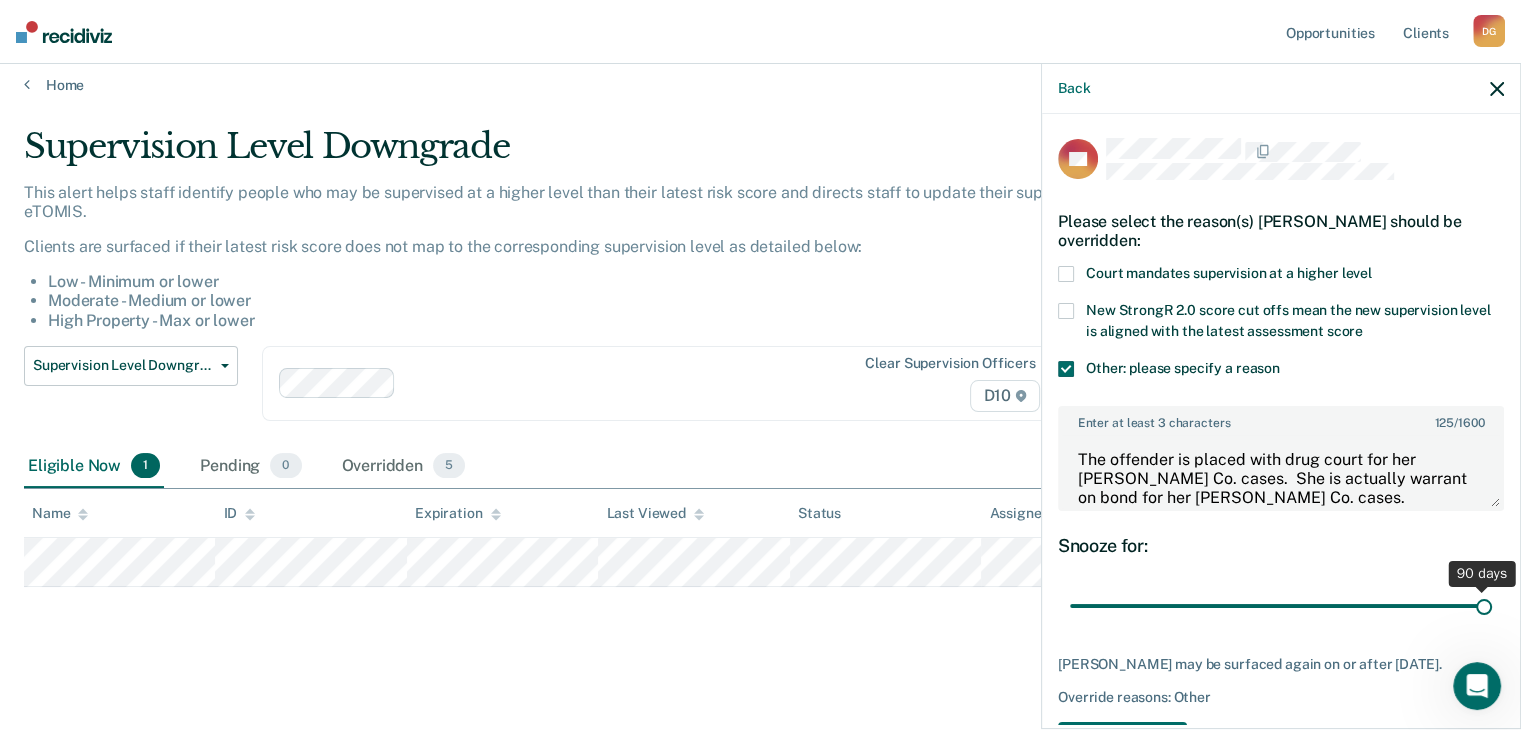 drag, startPoint x: 1201, startPoint y: 599, endPoint x: 1502, endPoint y: 591, distance: 301.1063 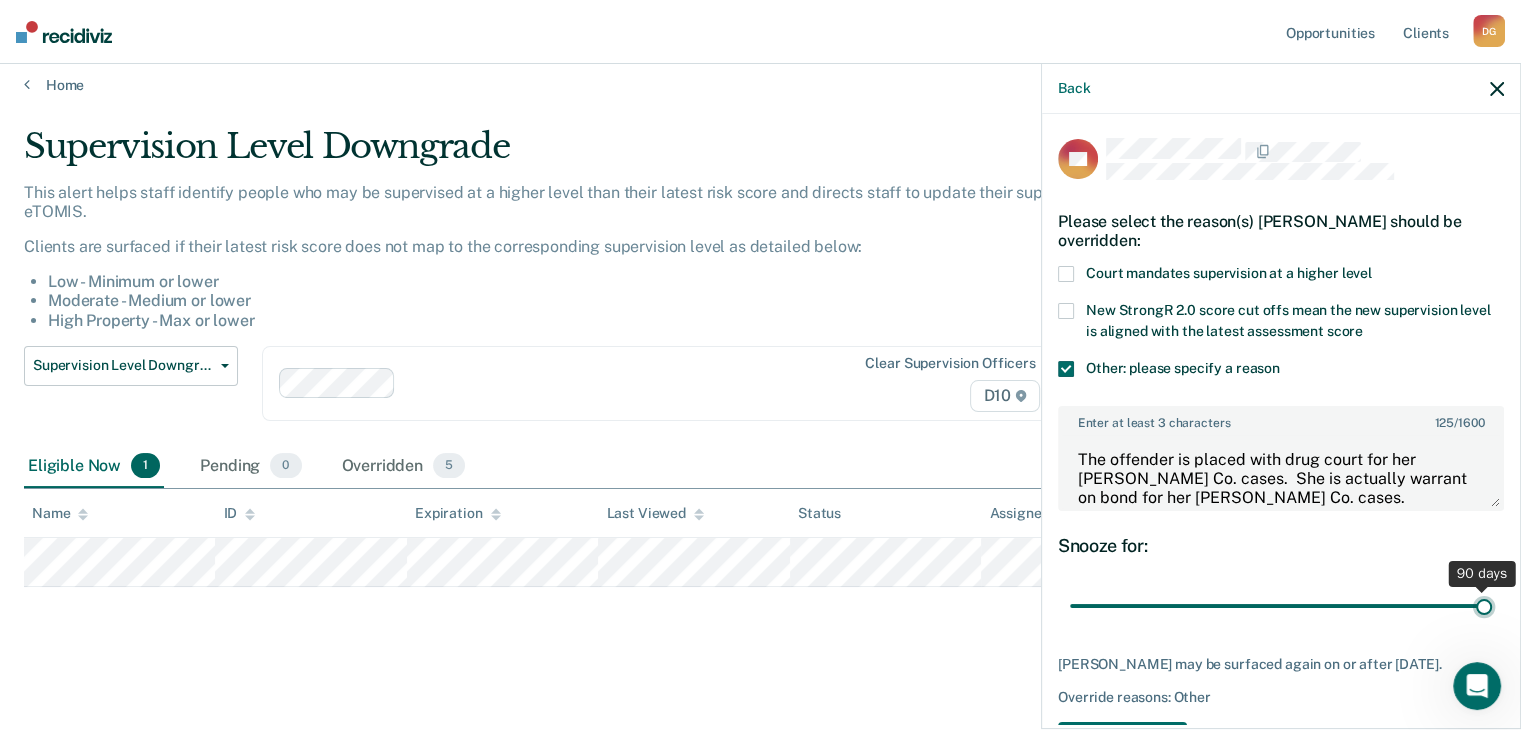 type on "90" 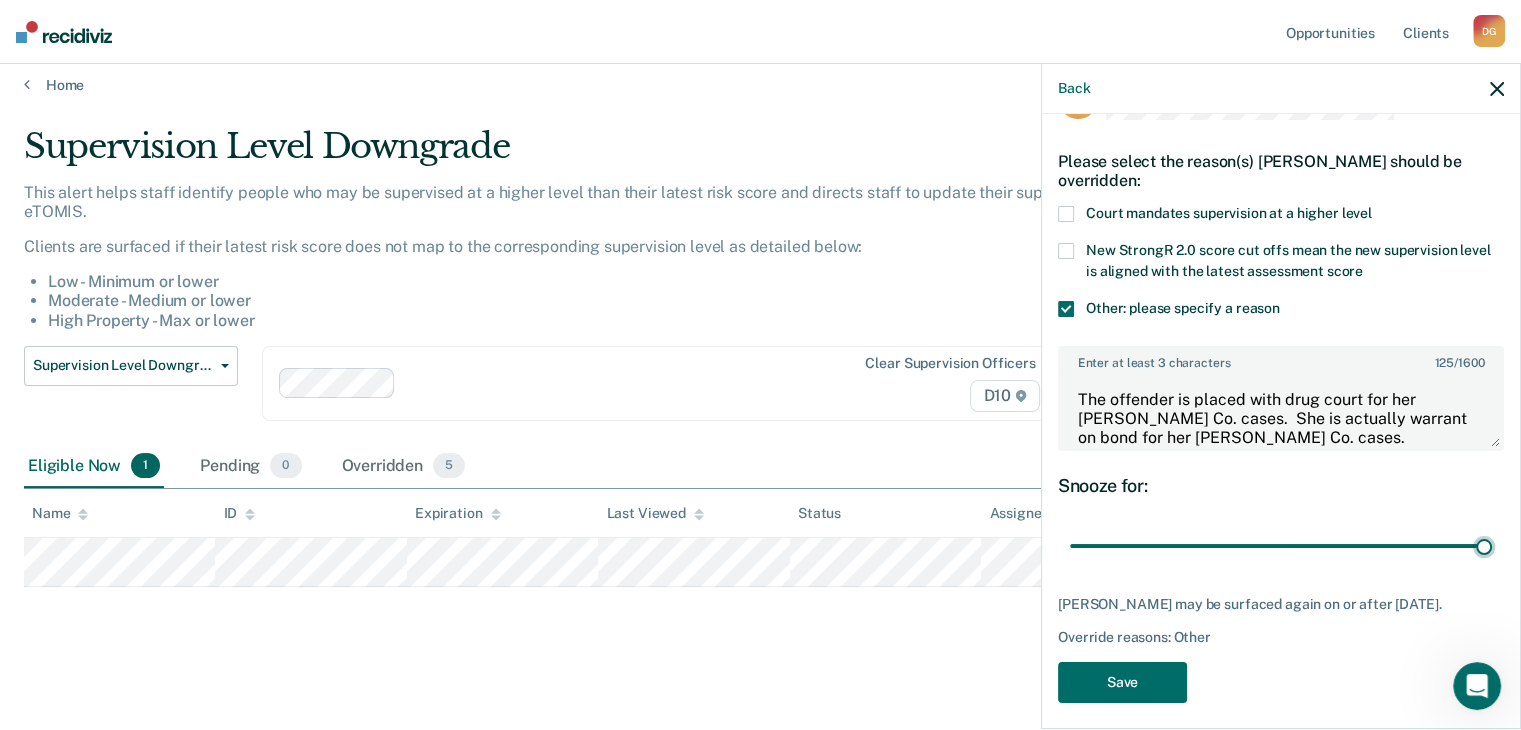 scroll, scrollTop: 87, scrollLeft: 0, axis: vertical 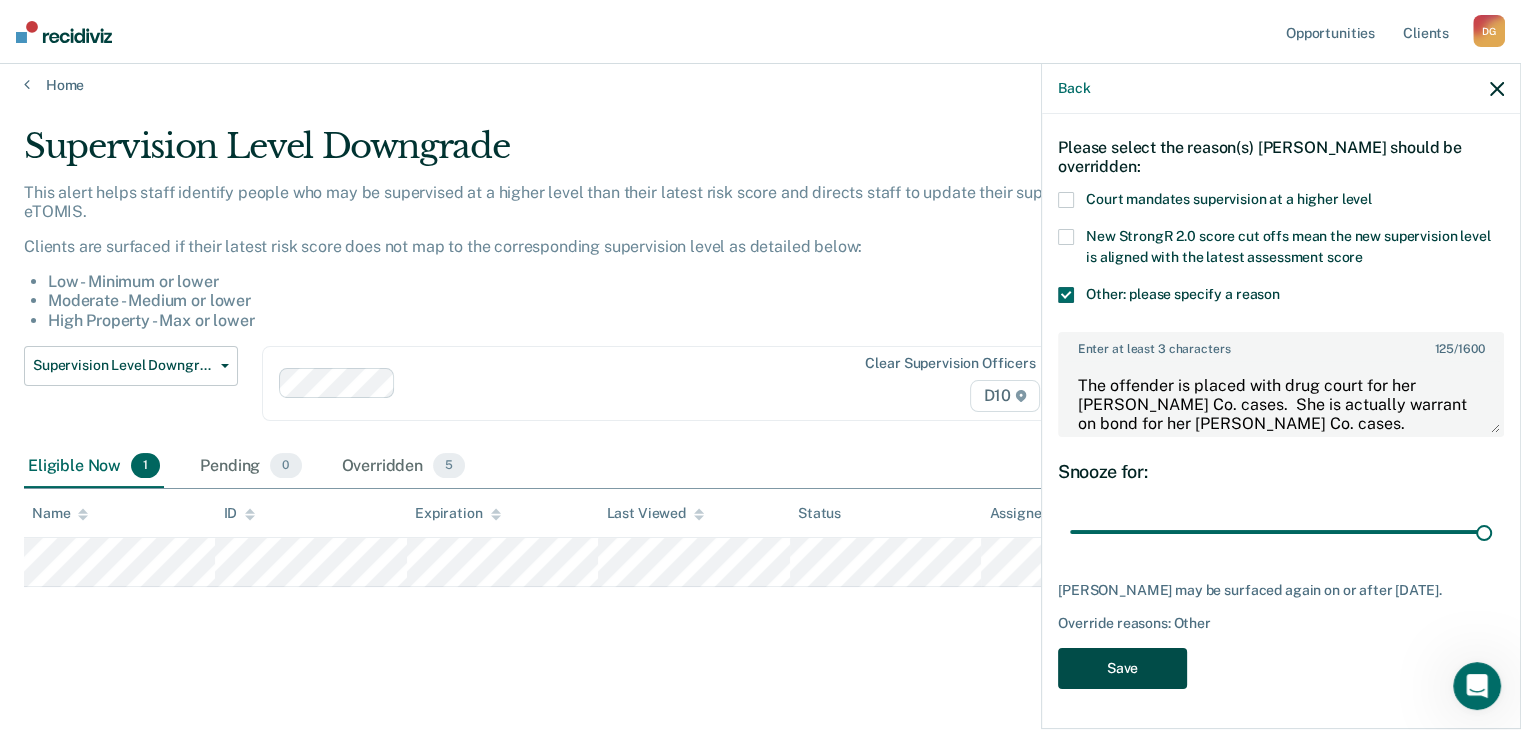 click on "Save" at bounding box center [1122, 668] 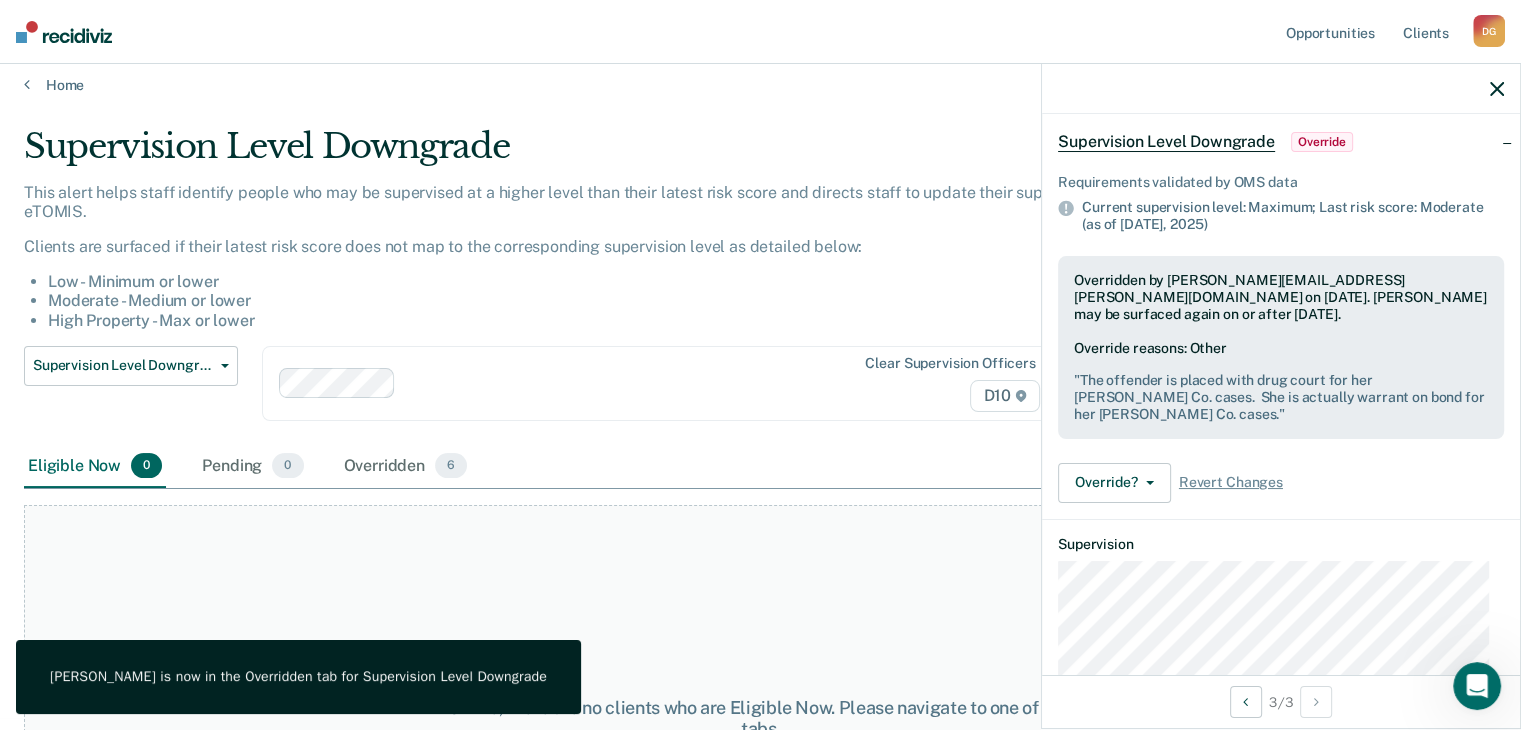 click on "At this time, there are no clients who are Eligible Now. Please navigate to one of the other tabs." at bounding box center (760, 718) 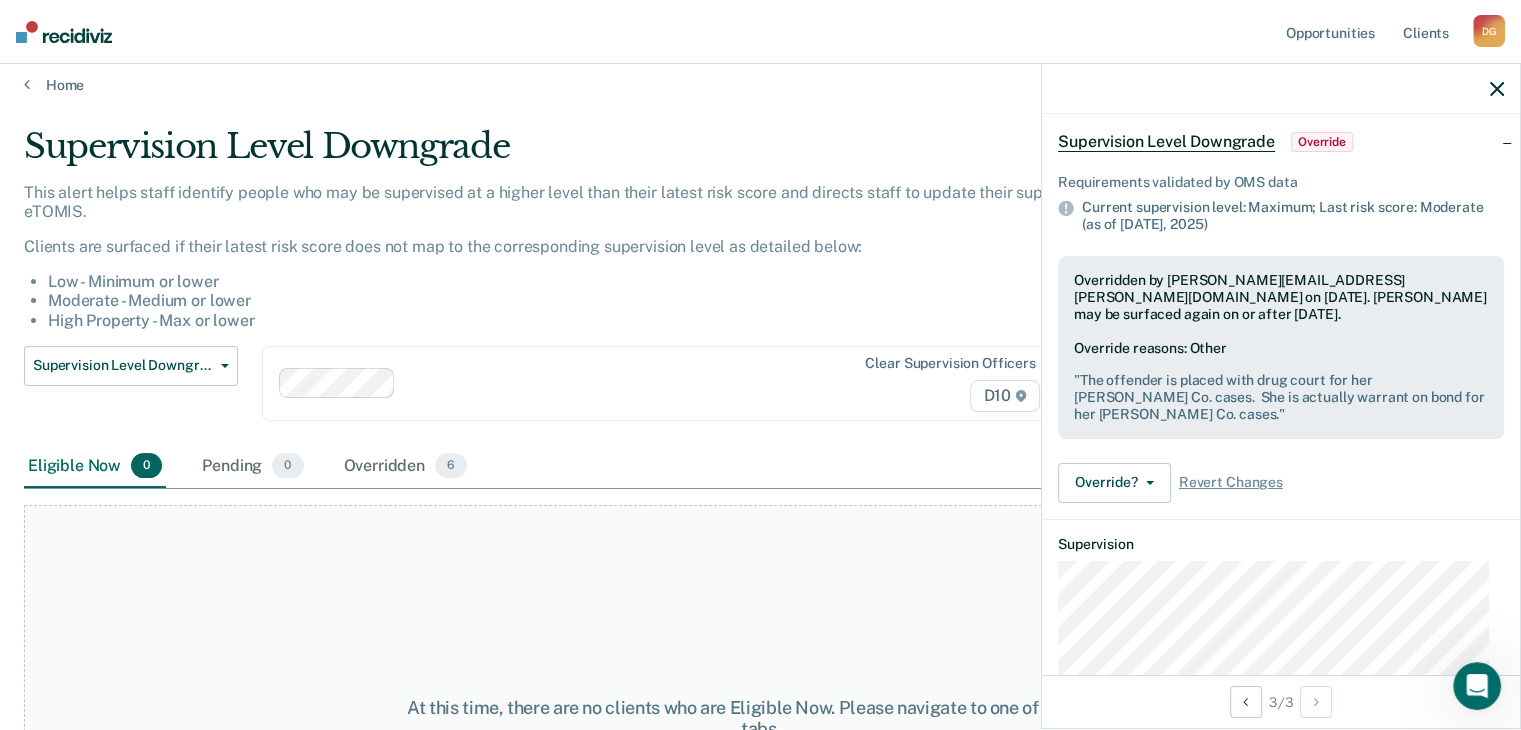 click at bounding box center (1497, 88) 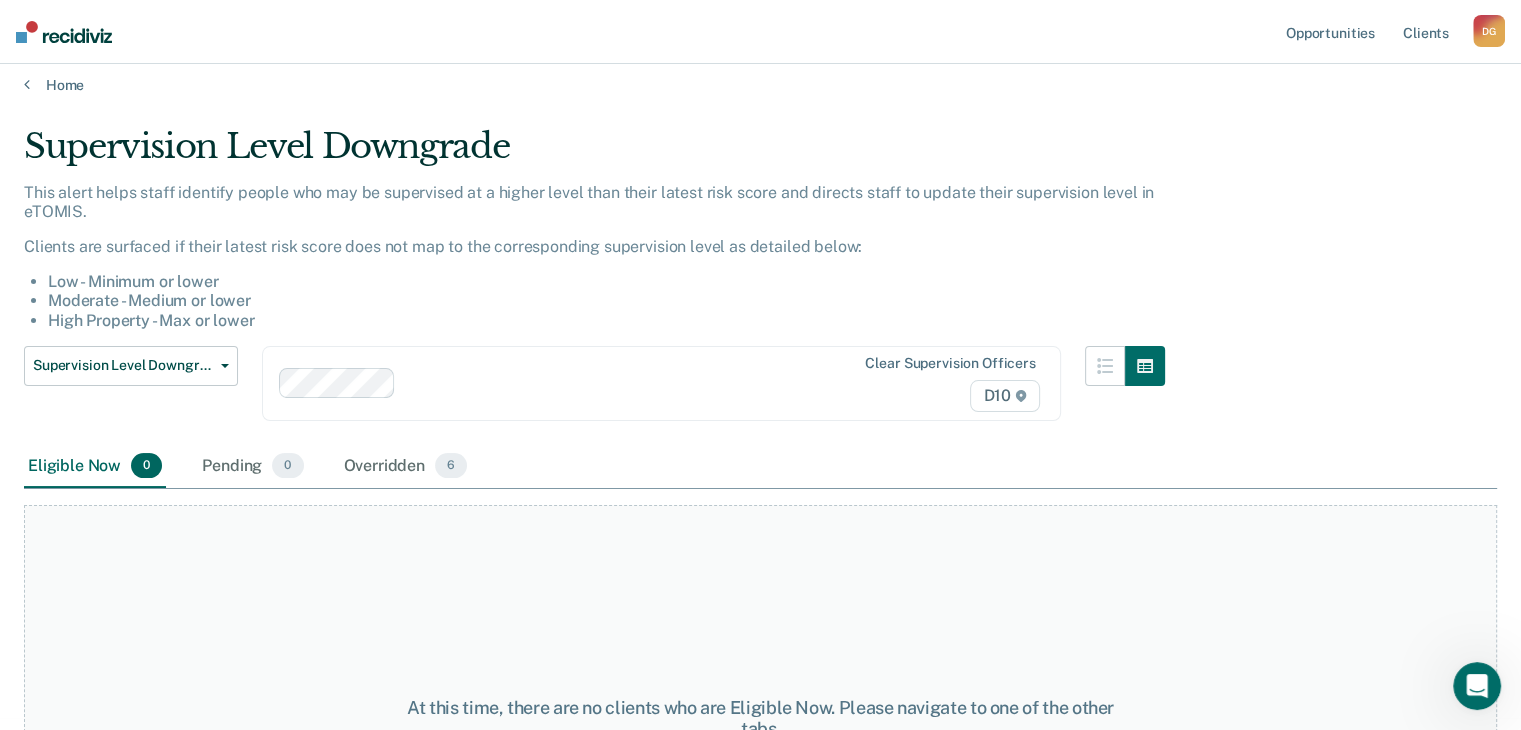 click on "D G" at bounding box center (1489, 31) 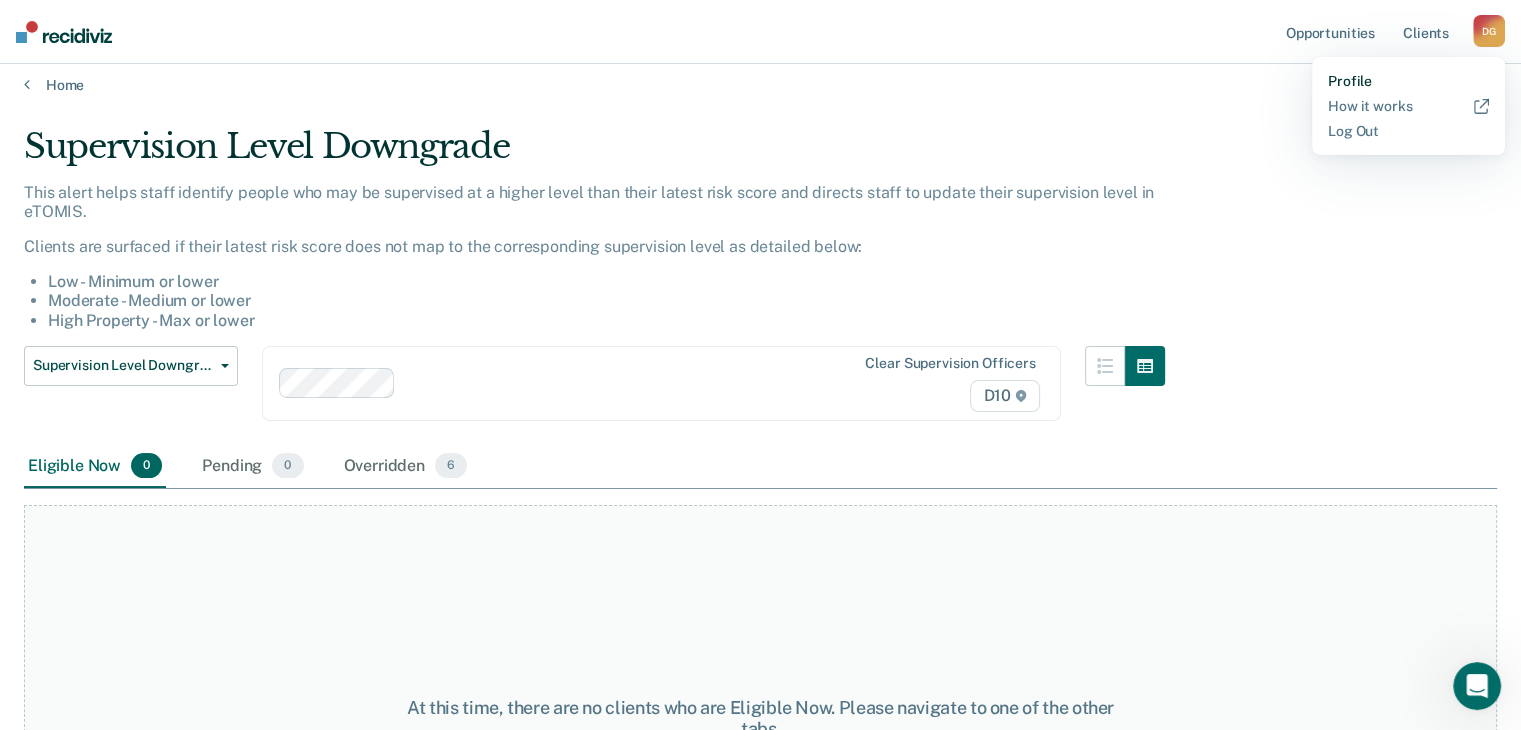 click on "Profile" at bounding box center [1408, 81] 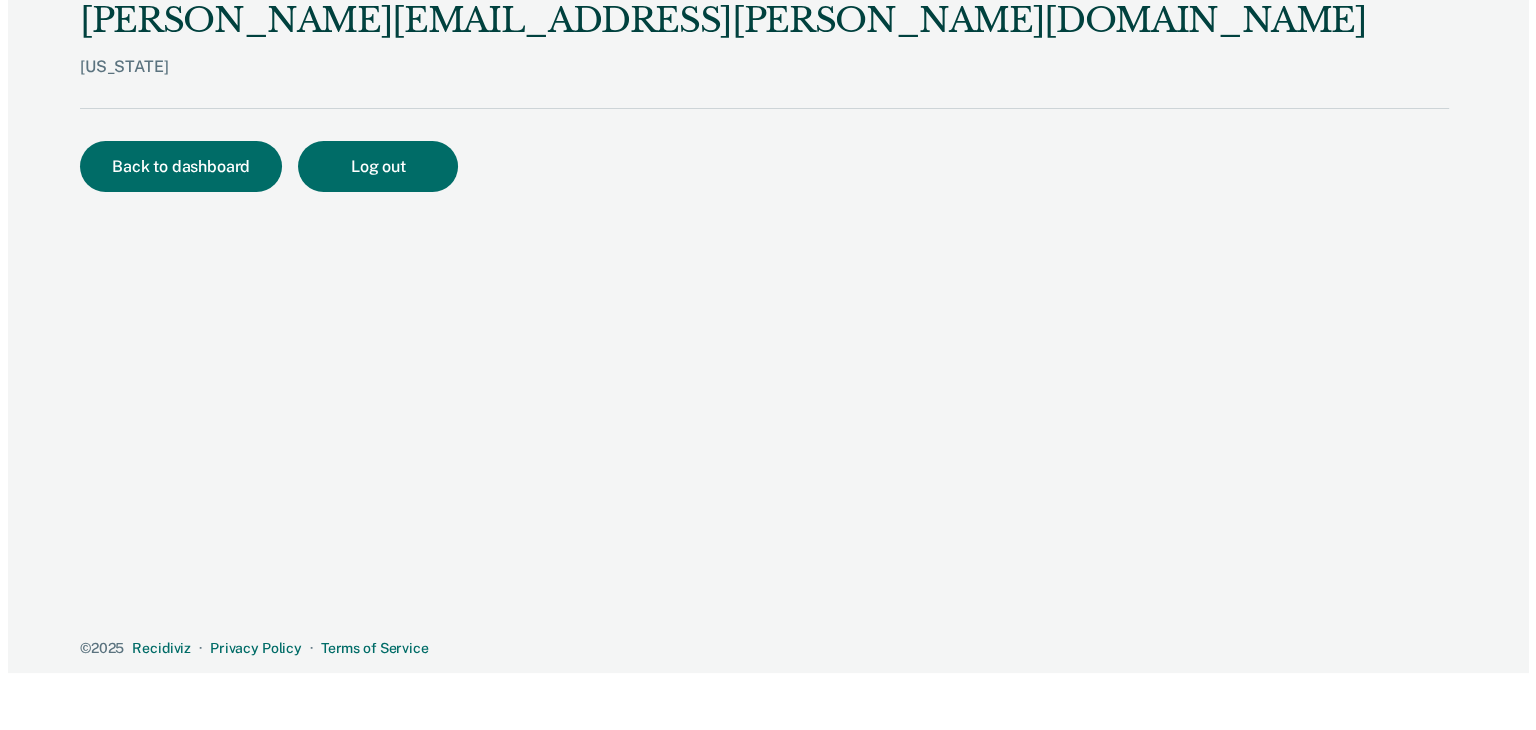 scroll, scrollTop: 0, scrollLeft: 0, axis: both 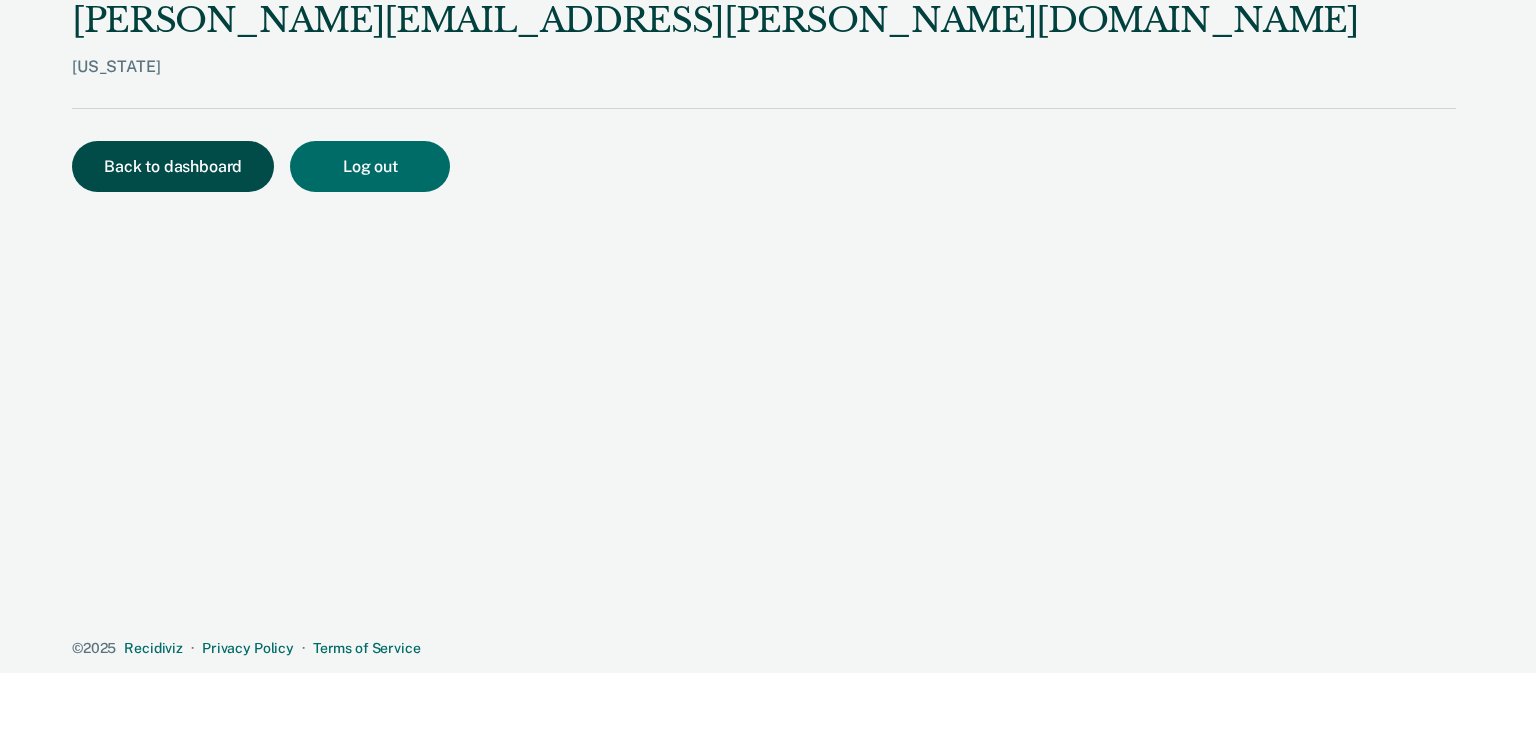 click on "Back to dashboard" at bounding box center (173, 166) 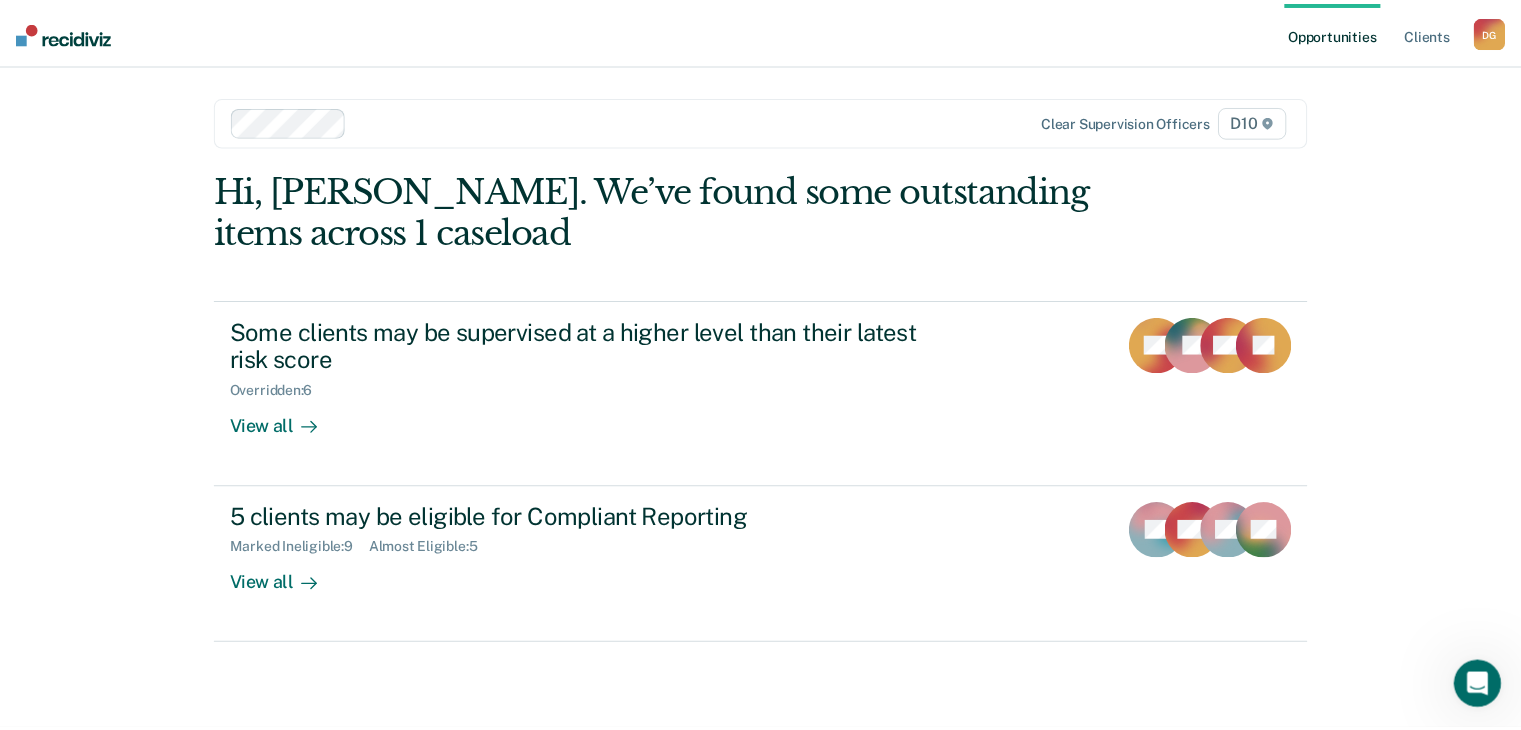 scroll, scrollTop: 0, scrollLeft: 0, axis: both 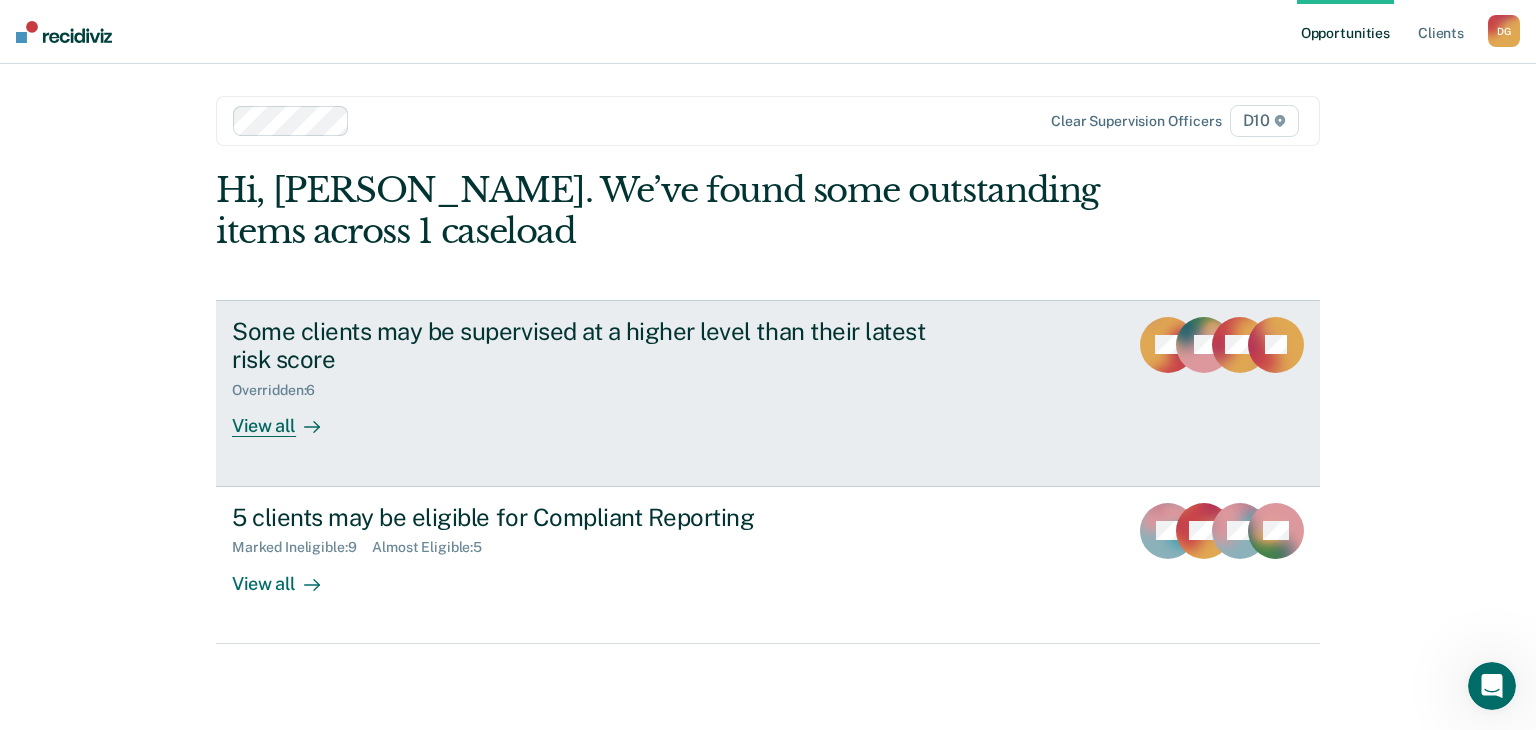 click on "Some clients may be supervised at a higher level than their latest risk score" at bounding box center [583, 346] 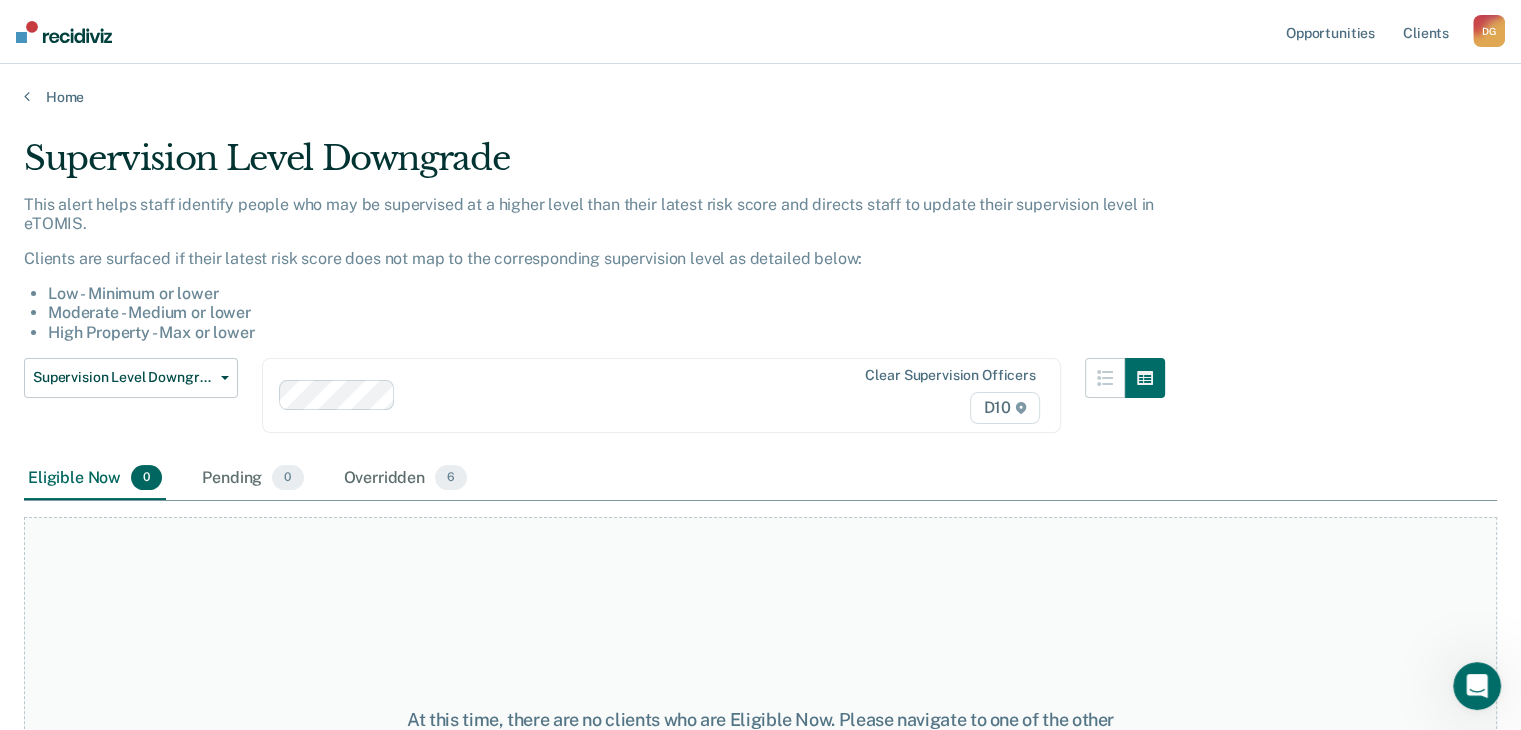 click on "High Property - Max or lower" at bounding box center (606, 332) 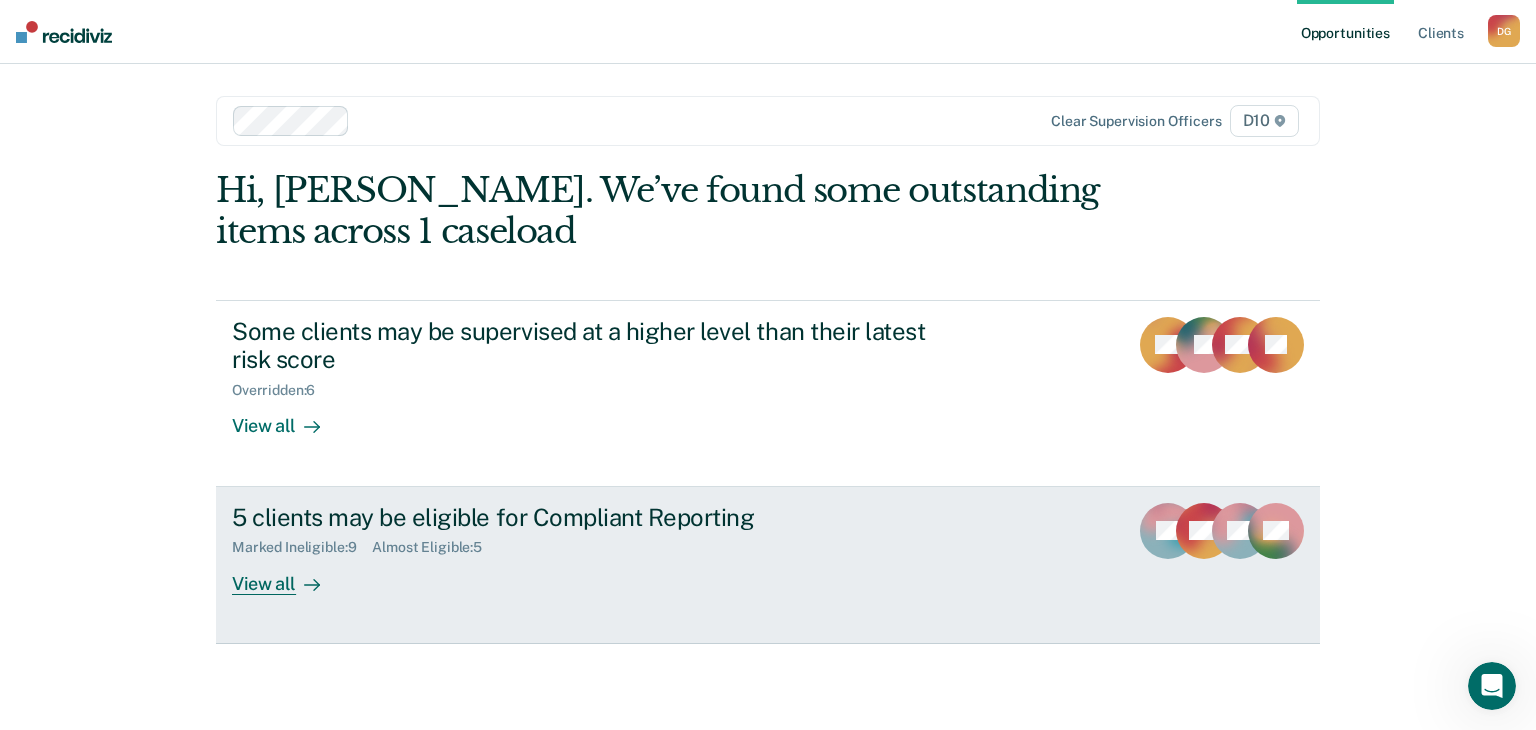 click on "5 clients may be eligible for Compliant Reporting" at bounding box center [583, 517] 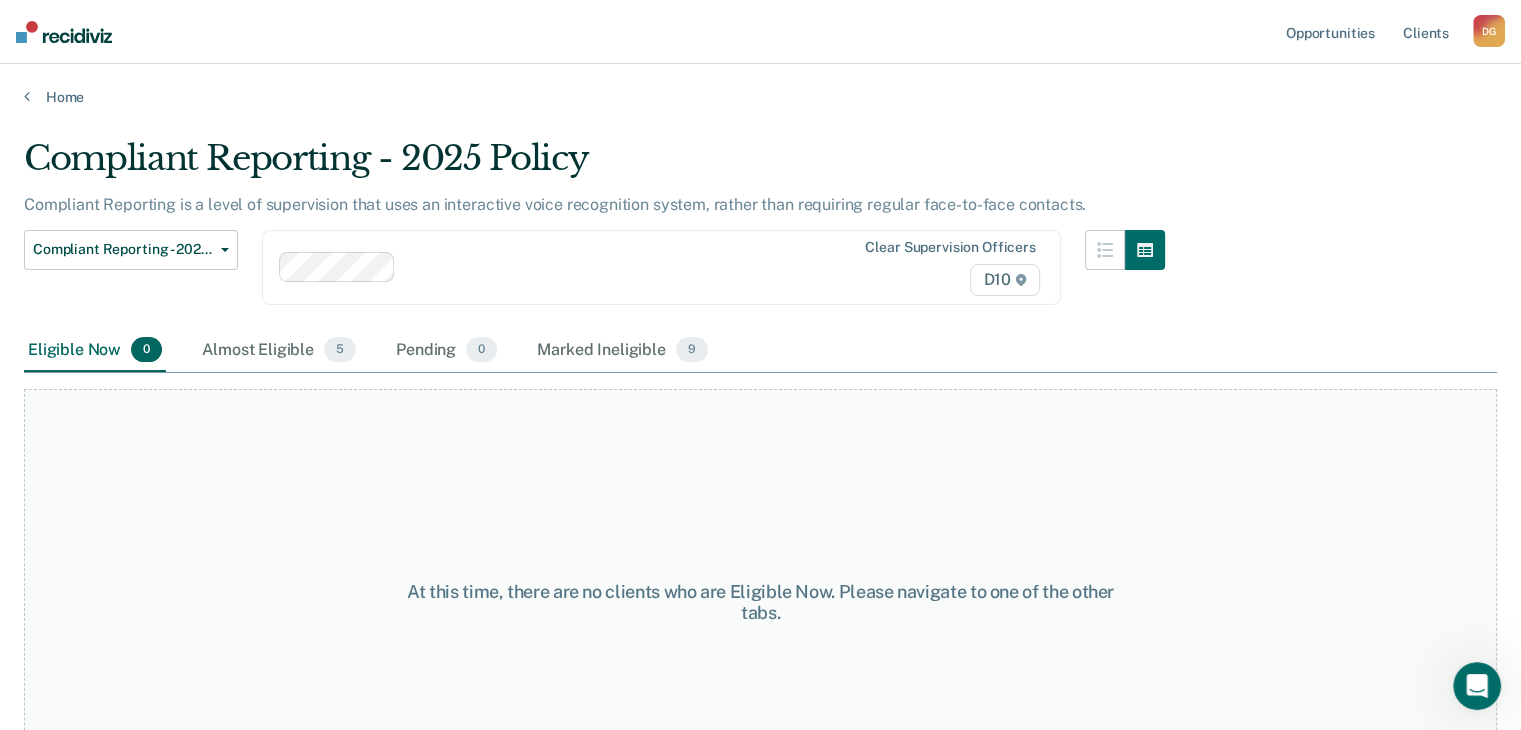 click on "At this time, there are no clients who are Eligible Now. Please navigate to one of the other tabs." at bounding box center [760, 602] 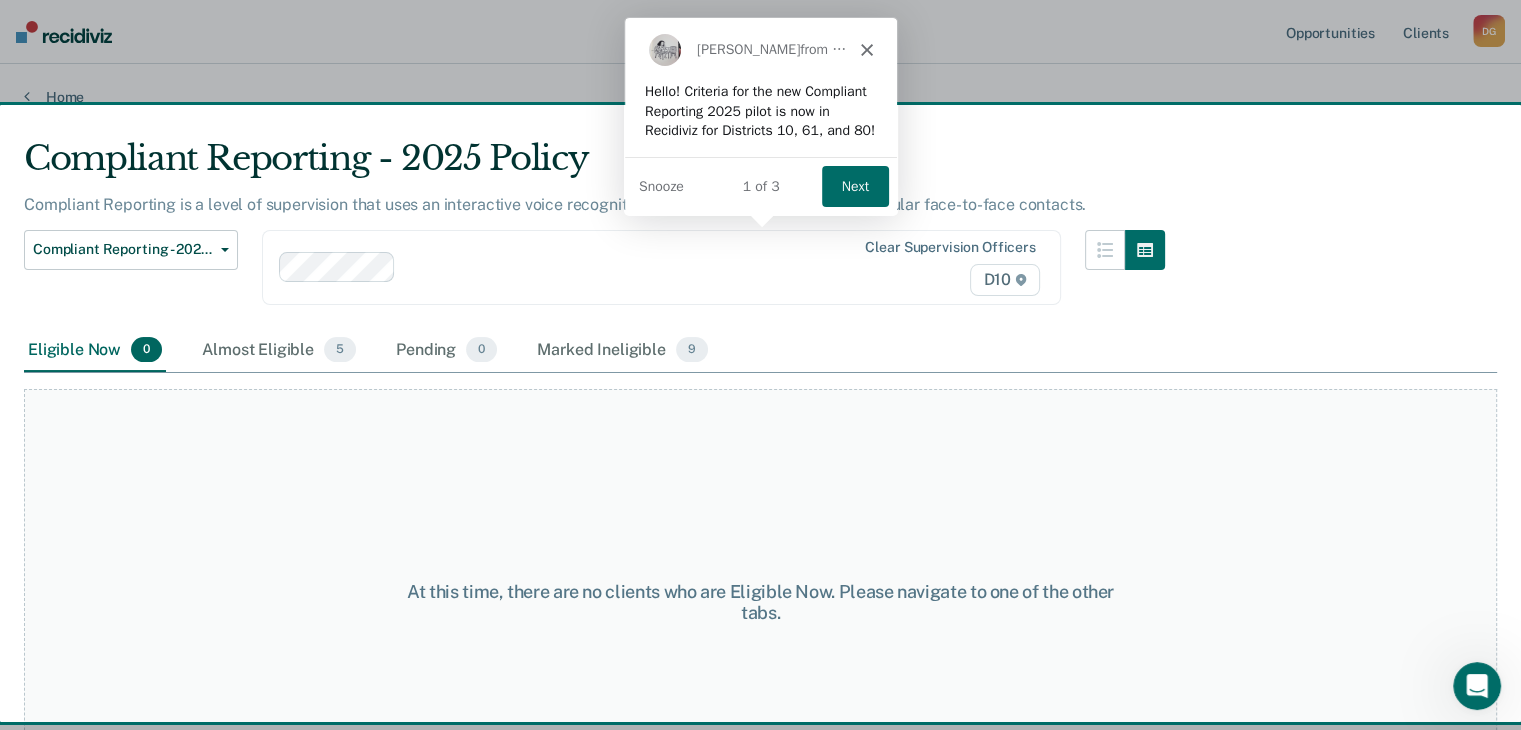 scroll, scrollTop: 0, scrollLeft: 0, axis: both 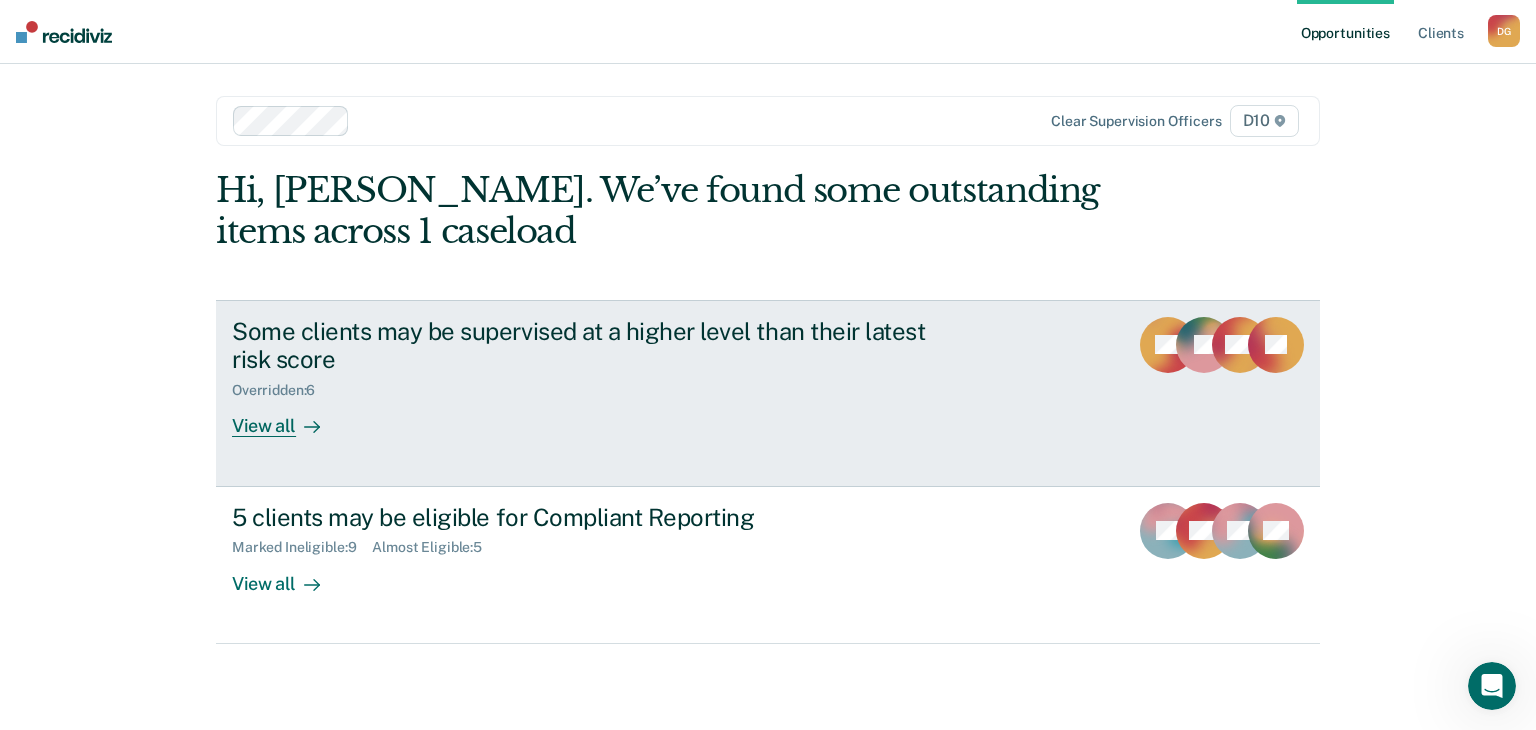 click on "Some clients may be supervised at a higher level than their latest risk score Overridden :  6 View all   TO EJ RW LE" at bounding box center [768, 393] 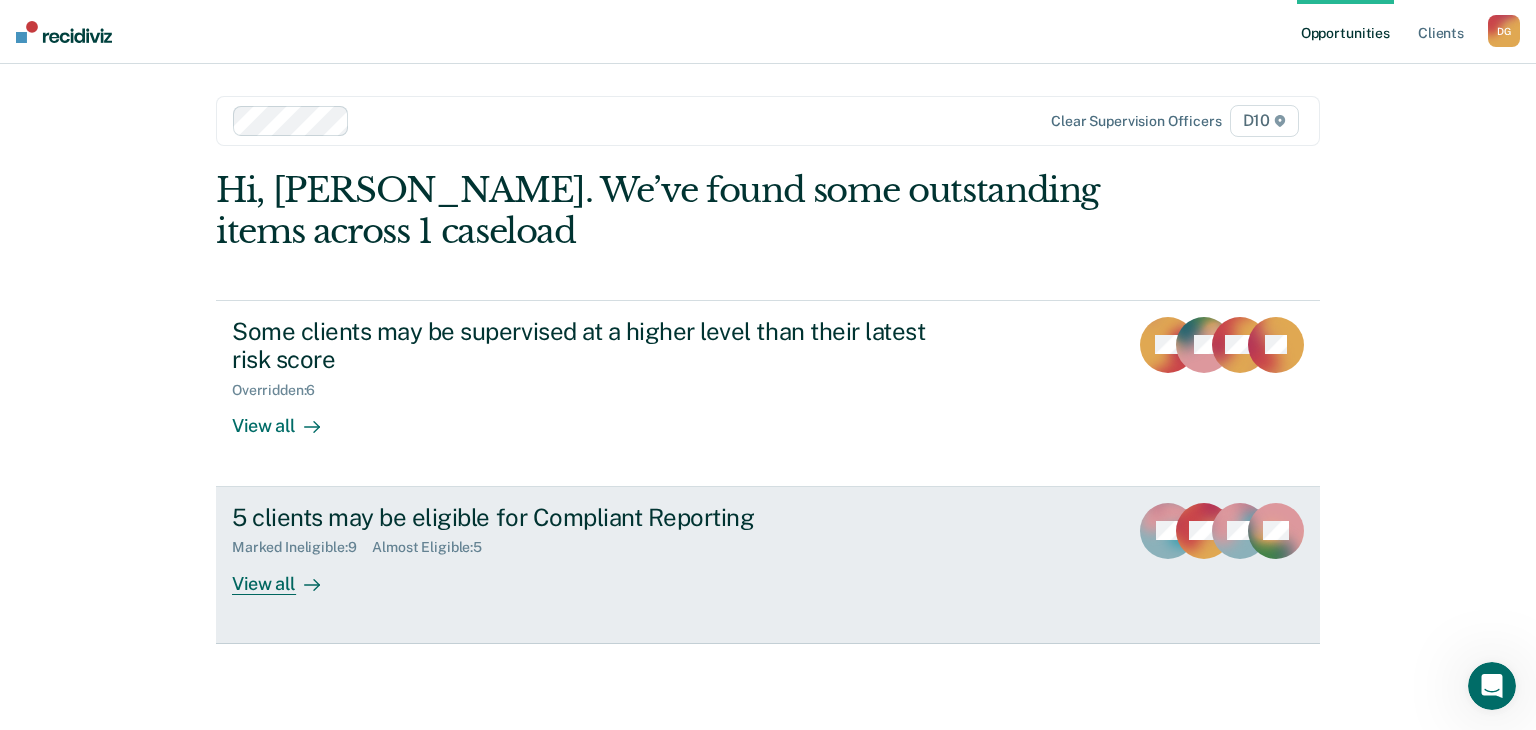 click on "View all" at bounding box center (288, 575) 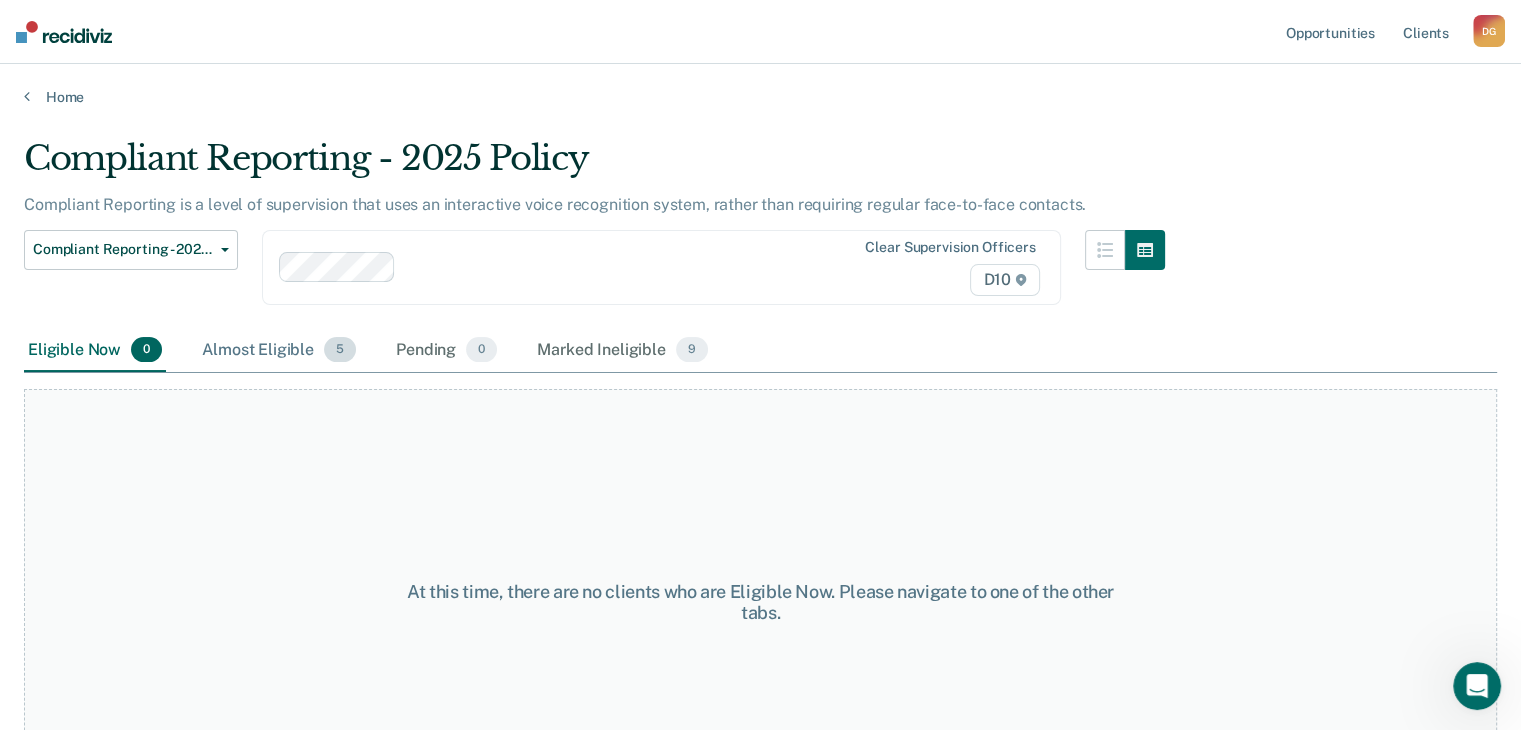 click on "Almost Eligible 5" at bounding box center (279, 351) 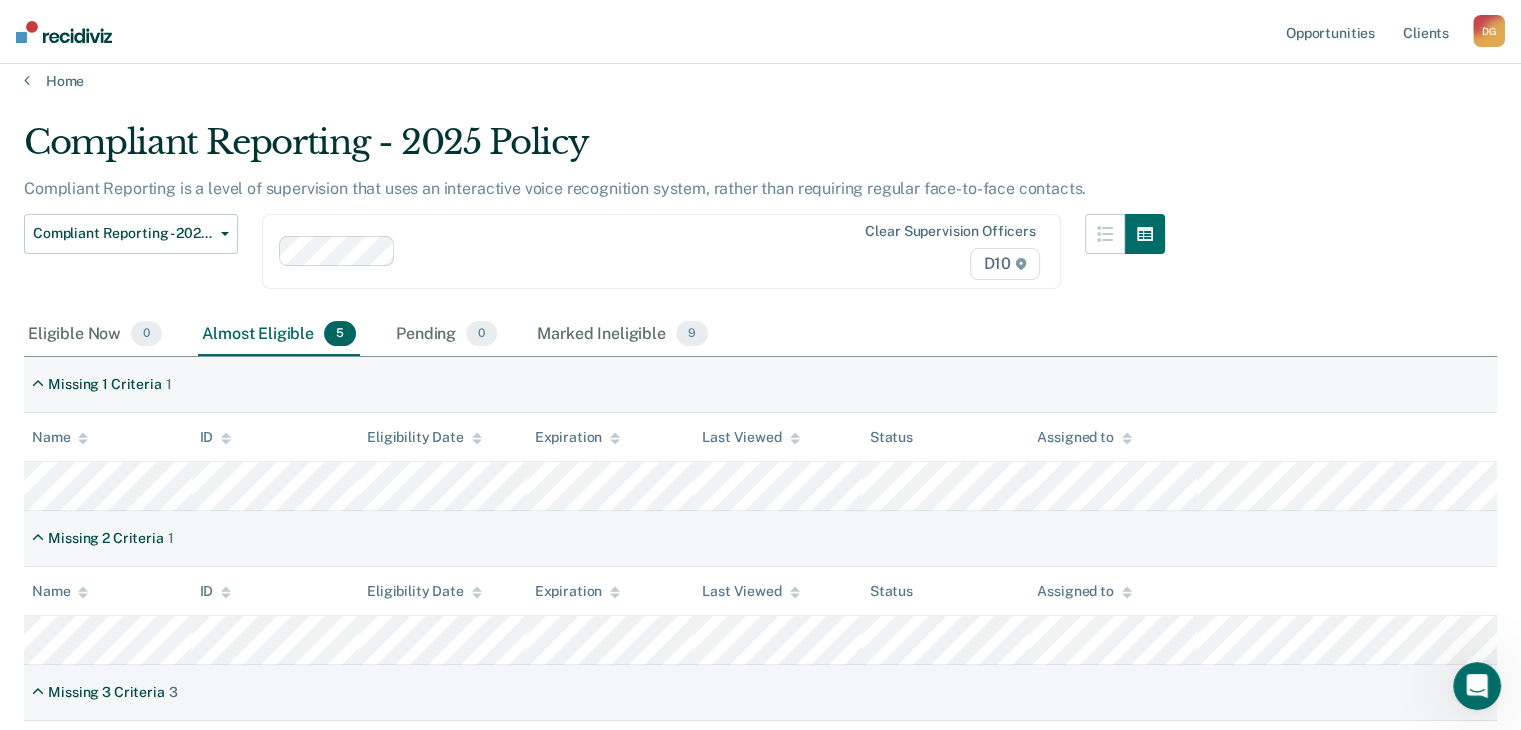 scroll, scrollTop: 14, scrollLeft: 0, axis: vertical 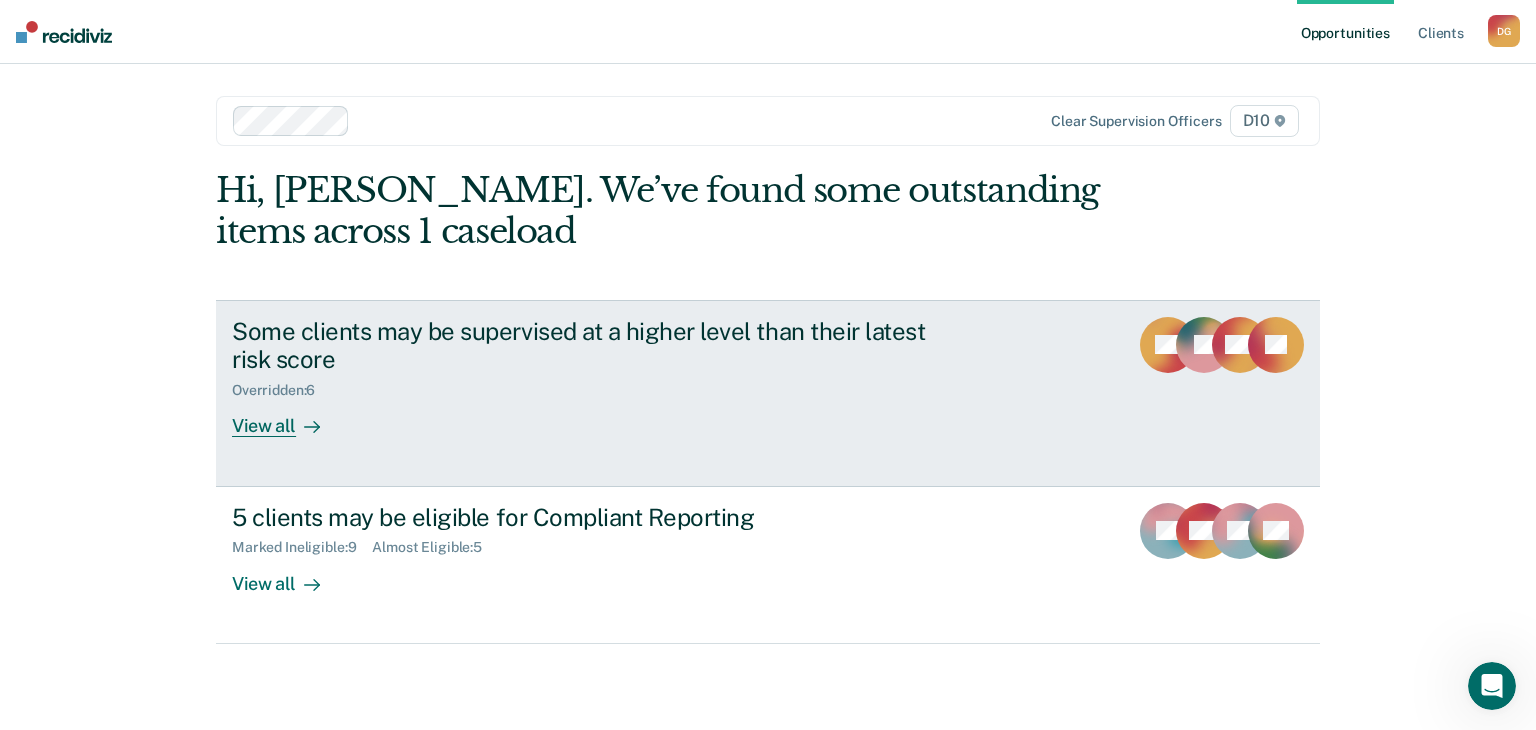 click on "Some clients may be supervised at a higher level than their latest risk score Overridden :  6 View all   TO EJ RW LE" at bounding box center [768, 393] 